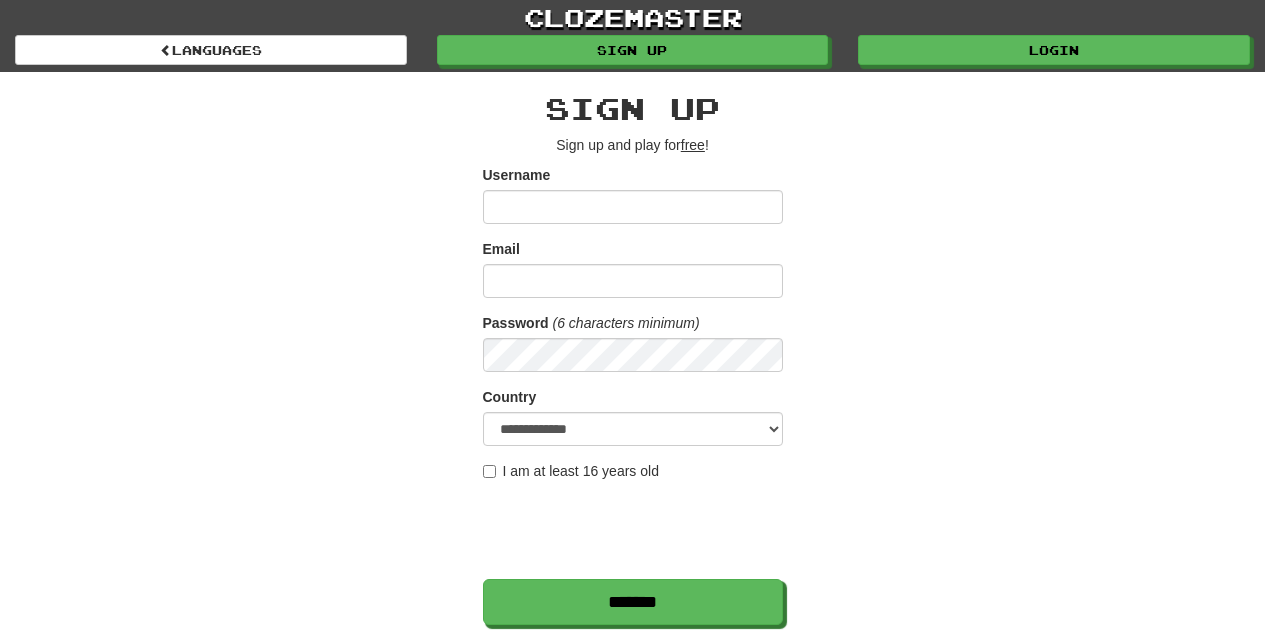 scroll, scrollTop: 0, scrollLeft: 0, axis: both 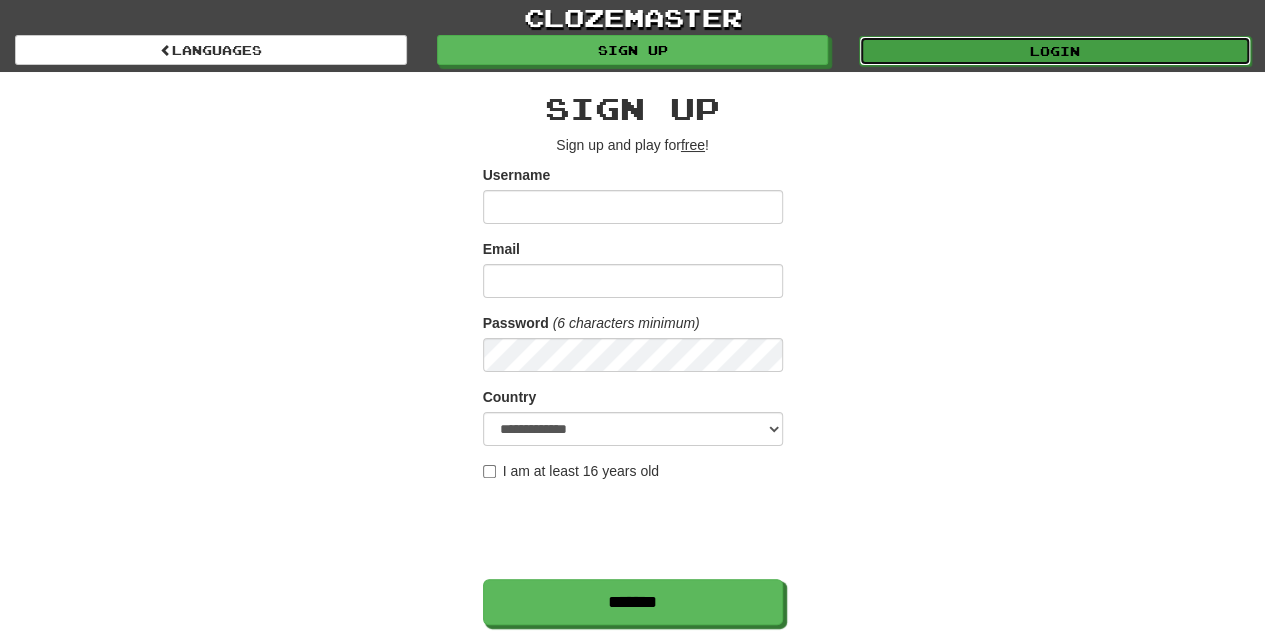 click on "Login" at bounding box center [1055, 51] 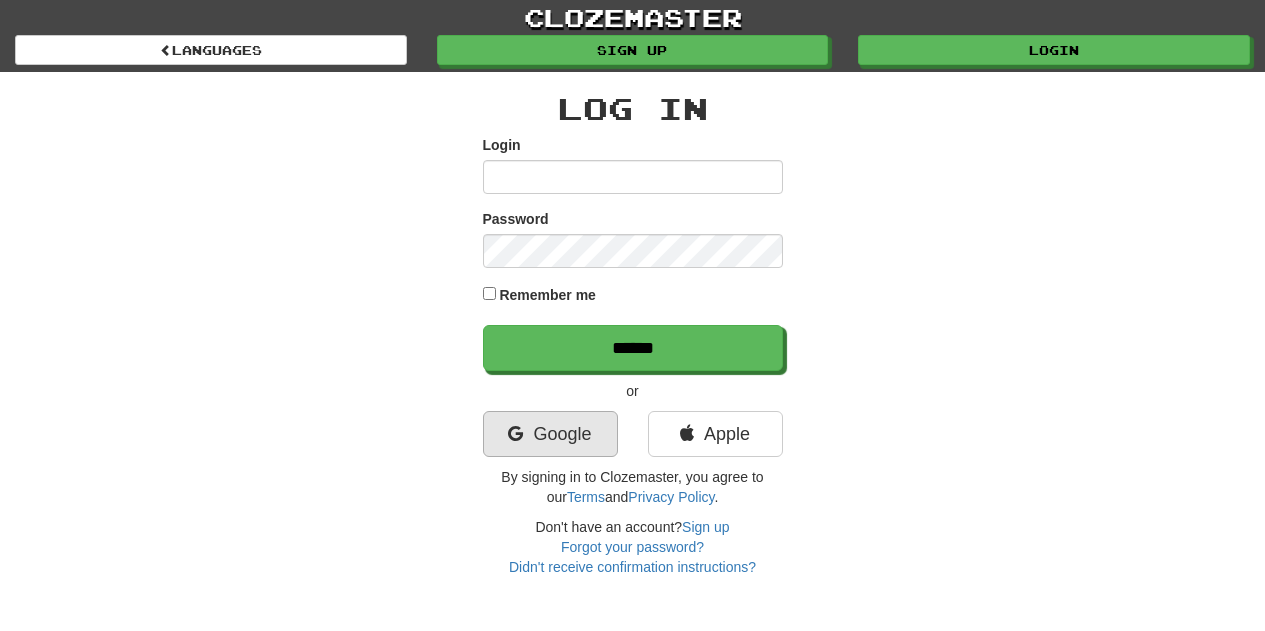 scroll, scrollTop: 0, scrollLeft: 0, axis: both 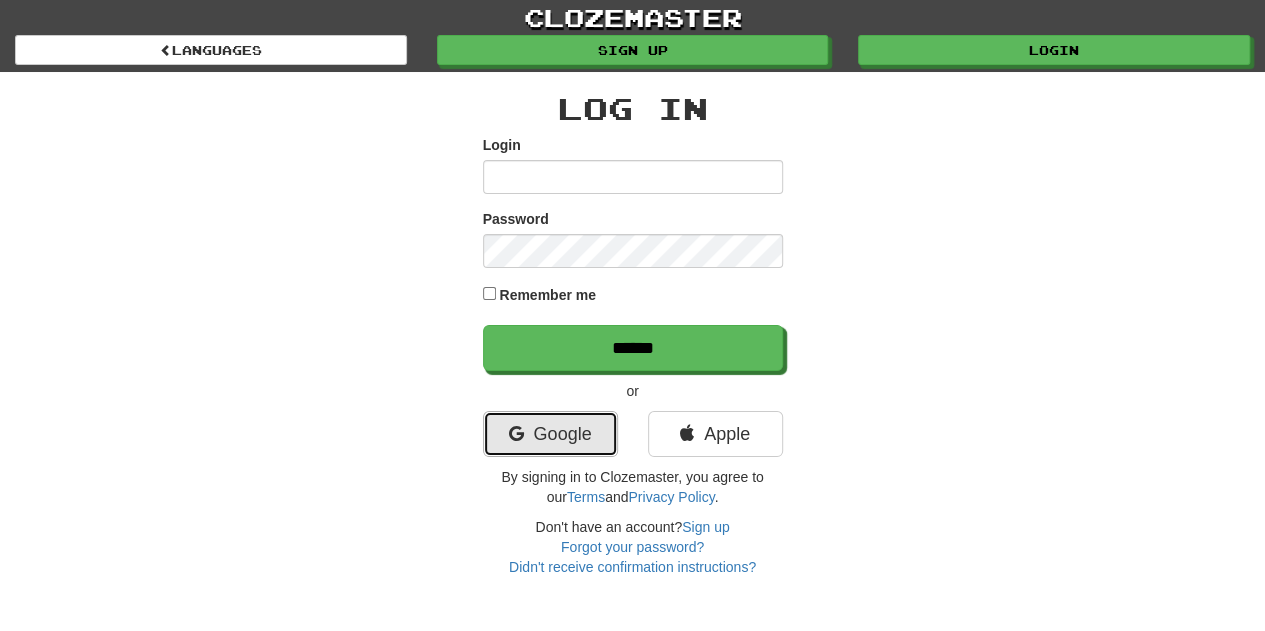 click on "Google" at bounding box center [550, 434] 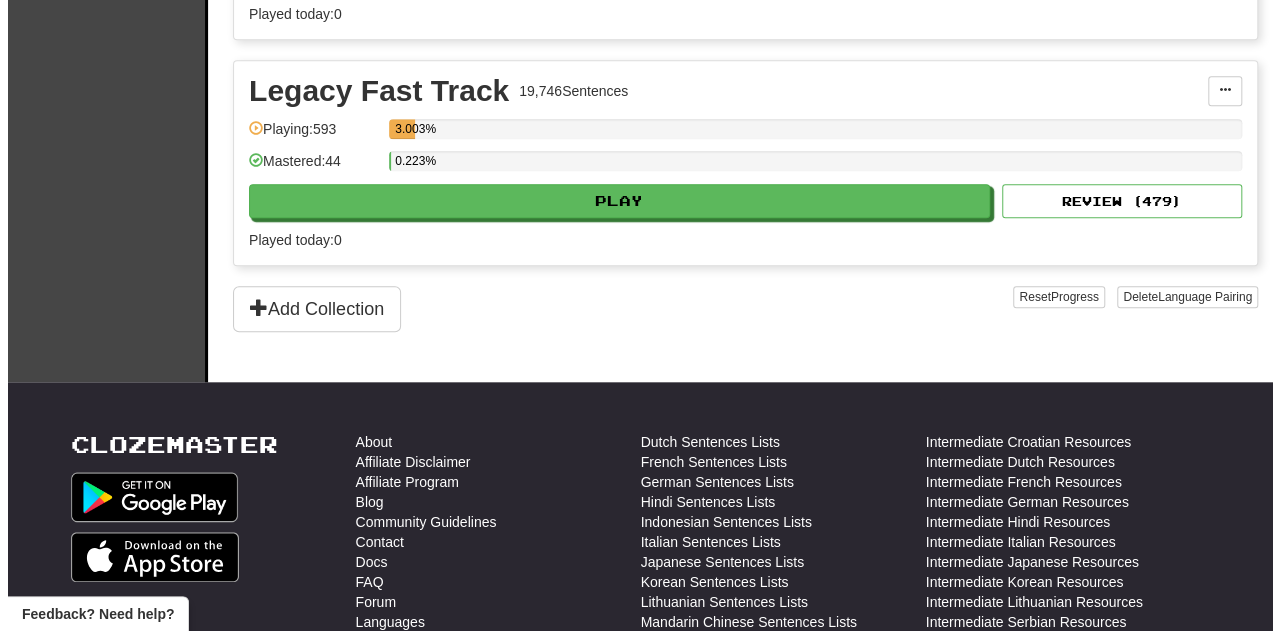 scroll, scrollTop: 818, scrollLeft: 0, axis: vertical 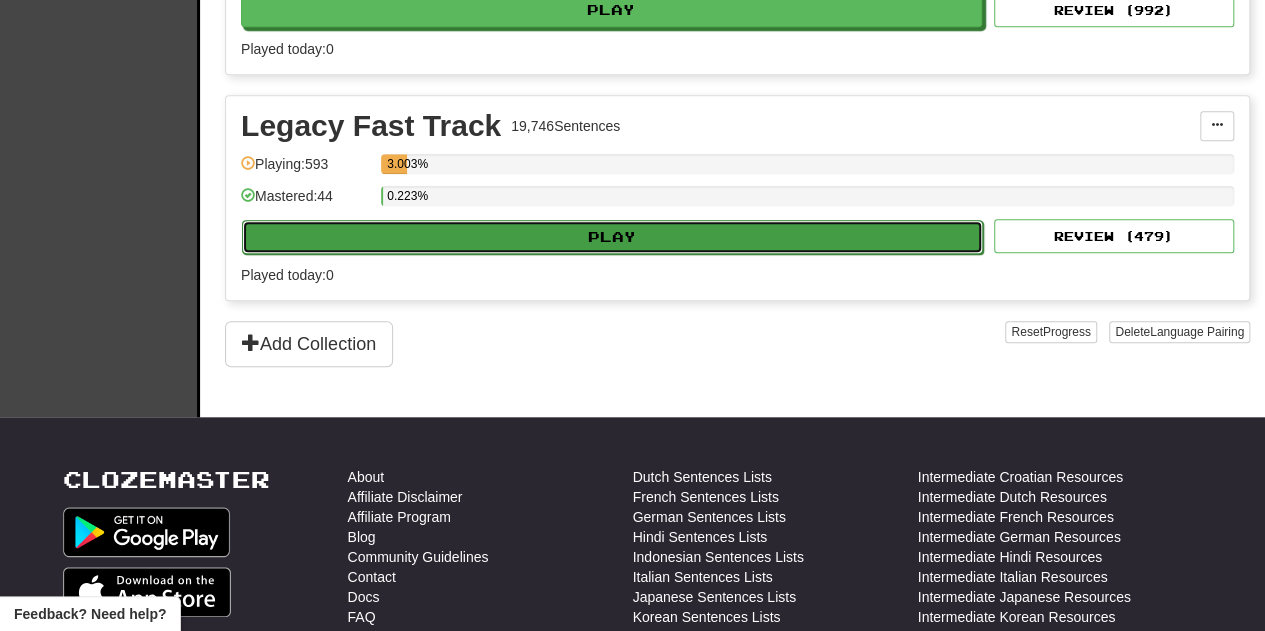 click on "Play" at bounding box center (612, 237) 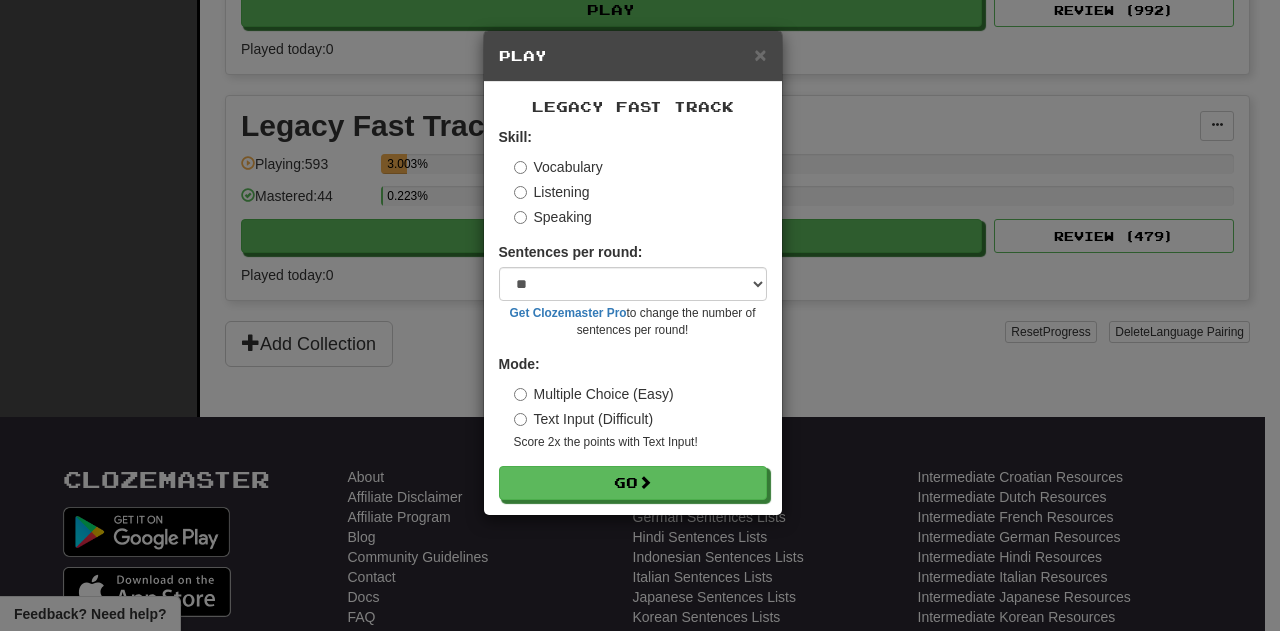 click on "Skill: Vocabulary Listening Speaking Sentences per round: * ** ** ** ** ** *** ******** Get Clozemaster Pro  to change the number of sentences per round! Mode: Multiple Choice (Easy) Text Input (Difficult) Score 2x the points with Text Input ! Go" at bounding box center (633, 313) 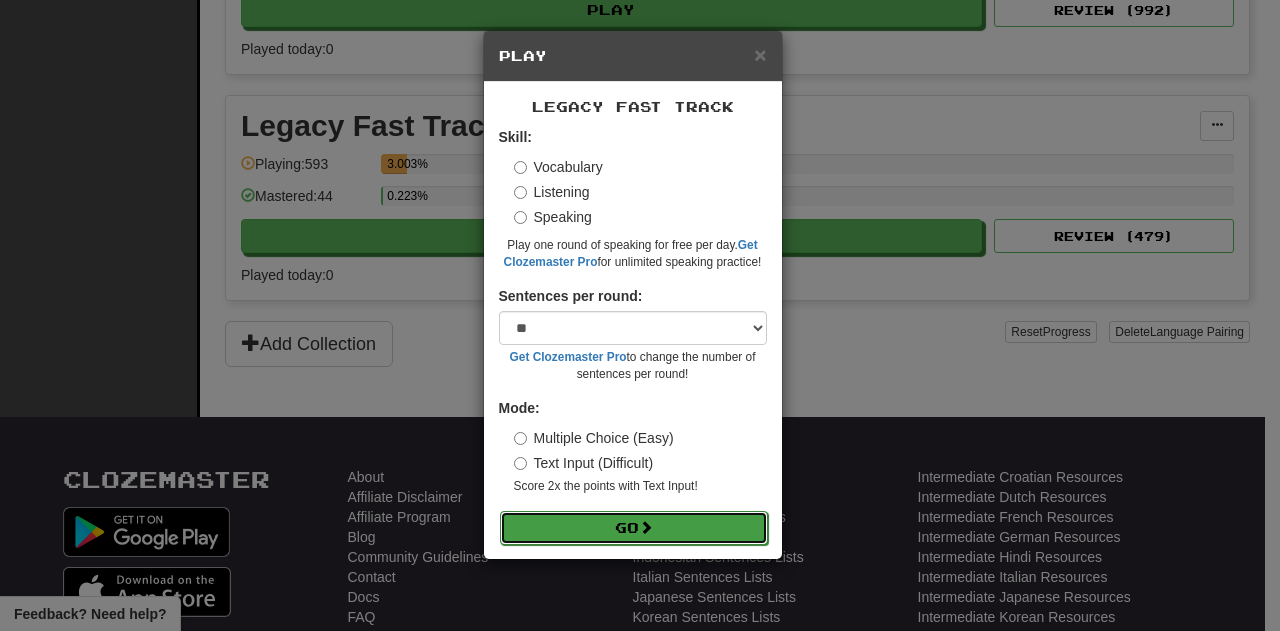 click on "Go" at bounding box center [634, 528] 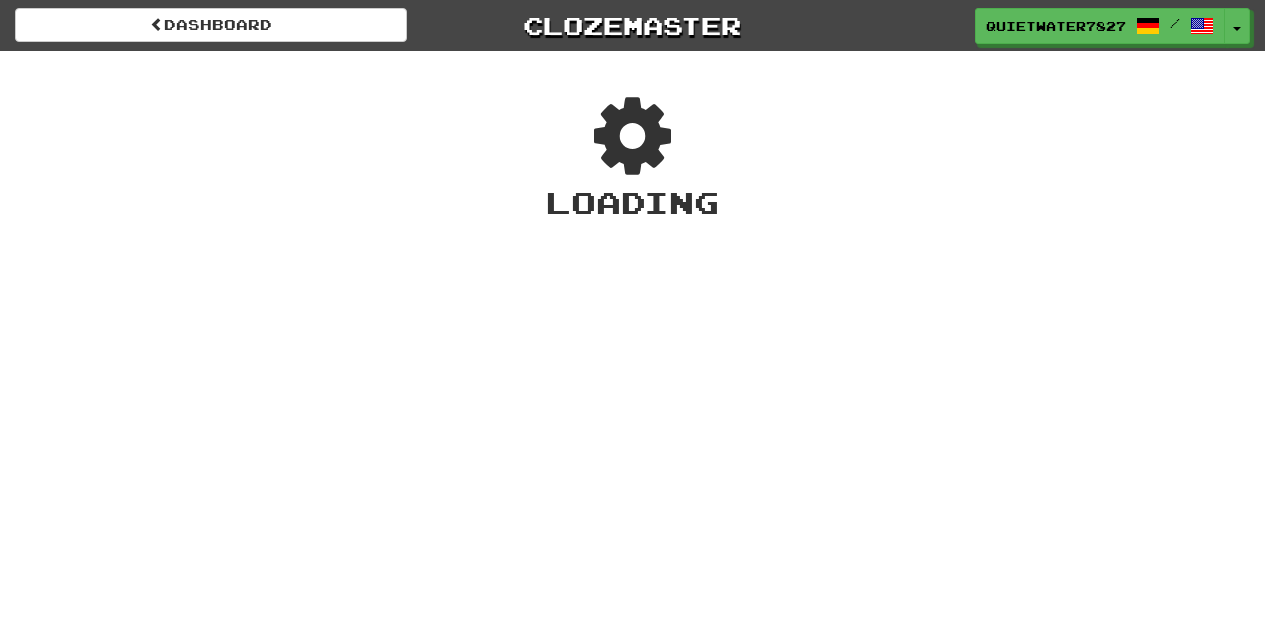 scroll, scrollTop: 0, scrollLeft: 0, axis: both 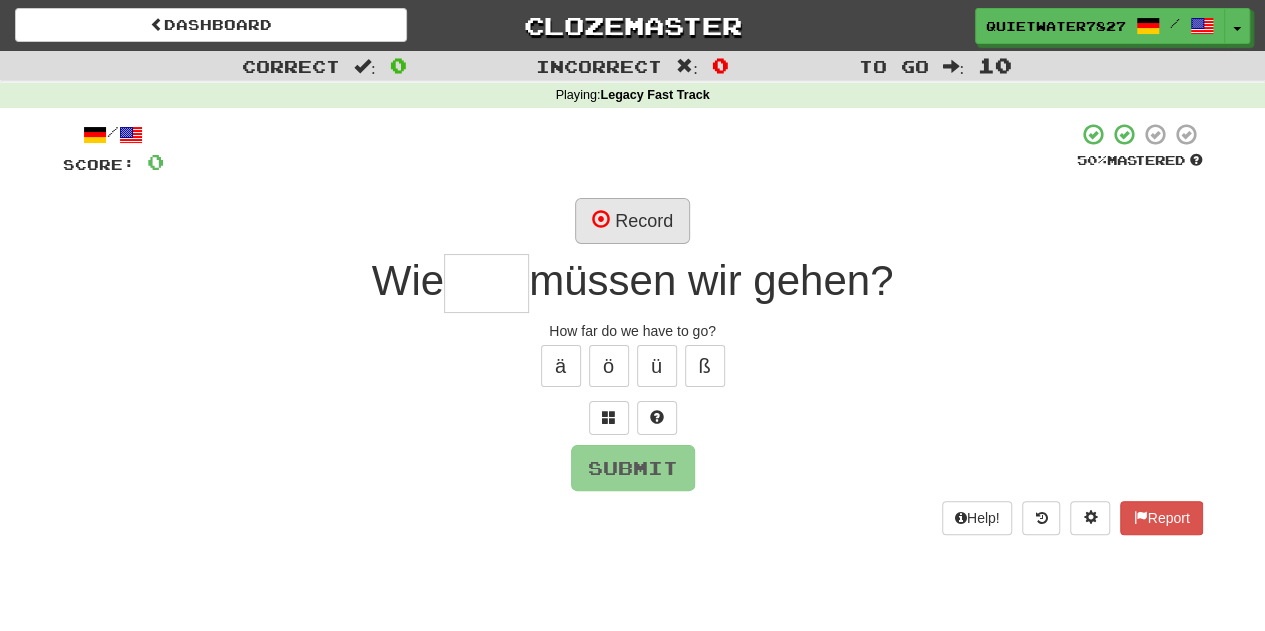 type on "*" 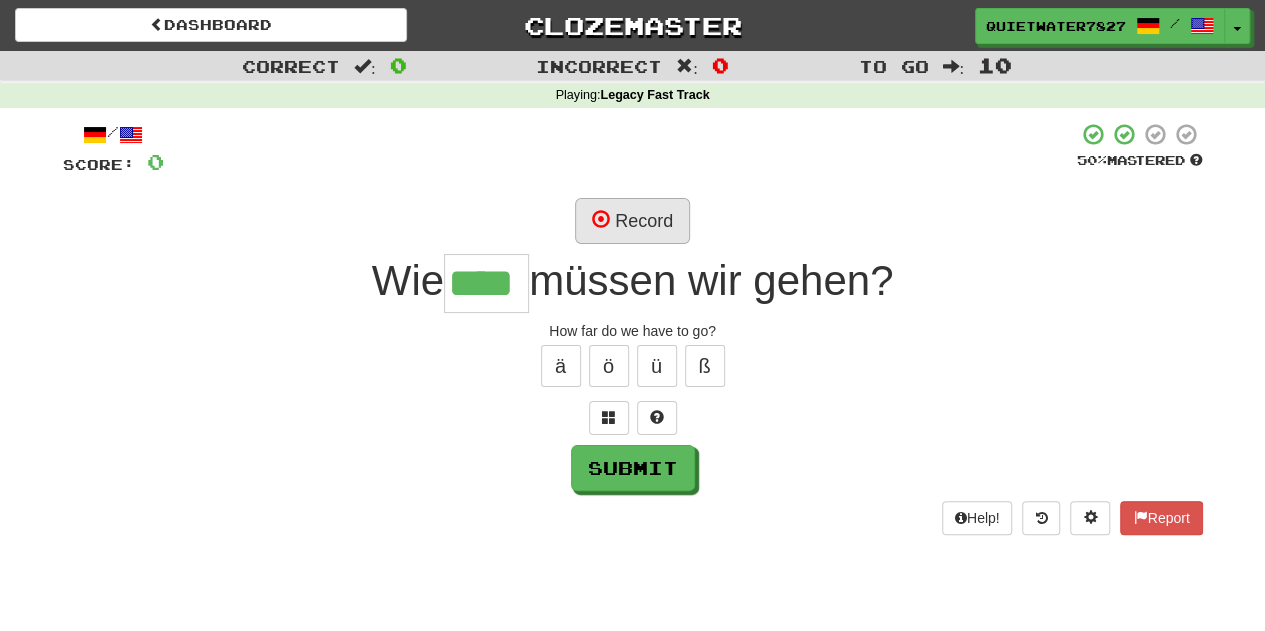 type on "****" 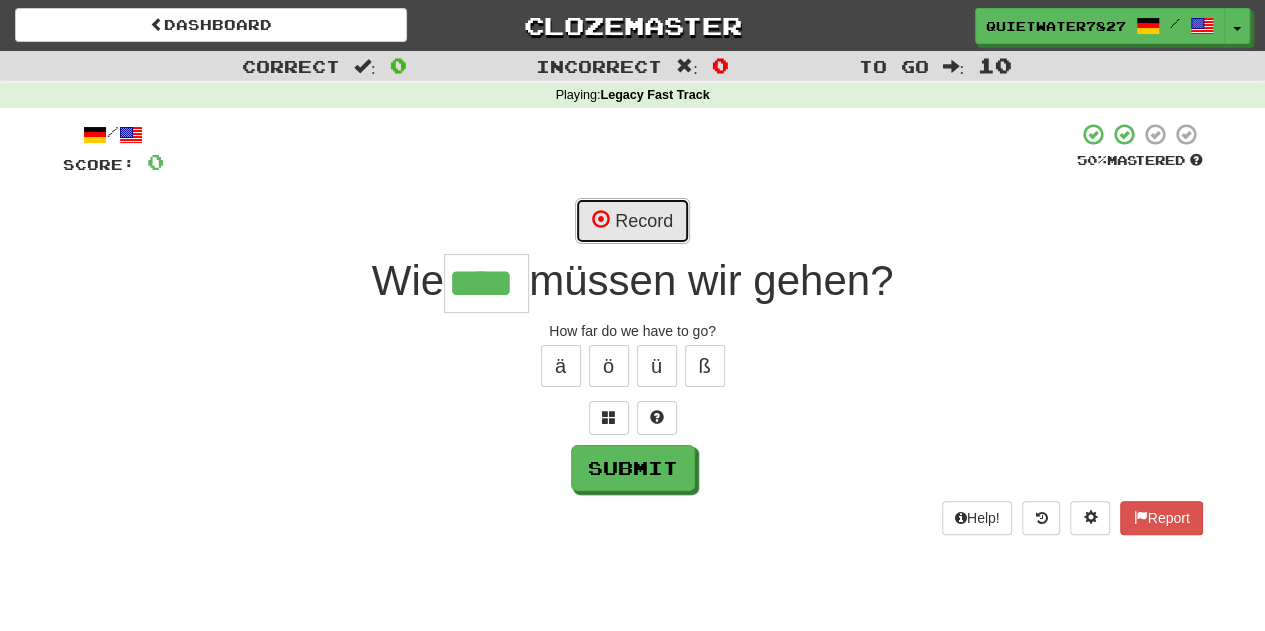 click on "Record" at bounding box center [632, 221] 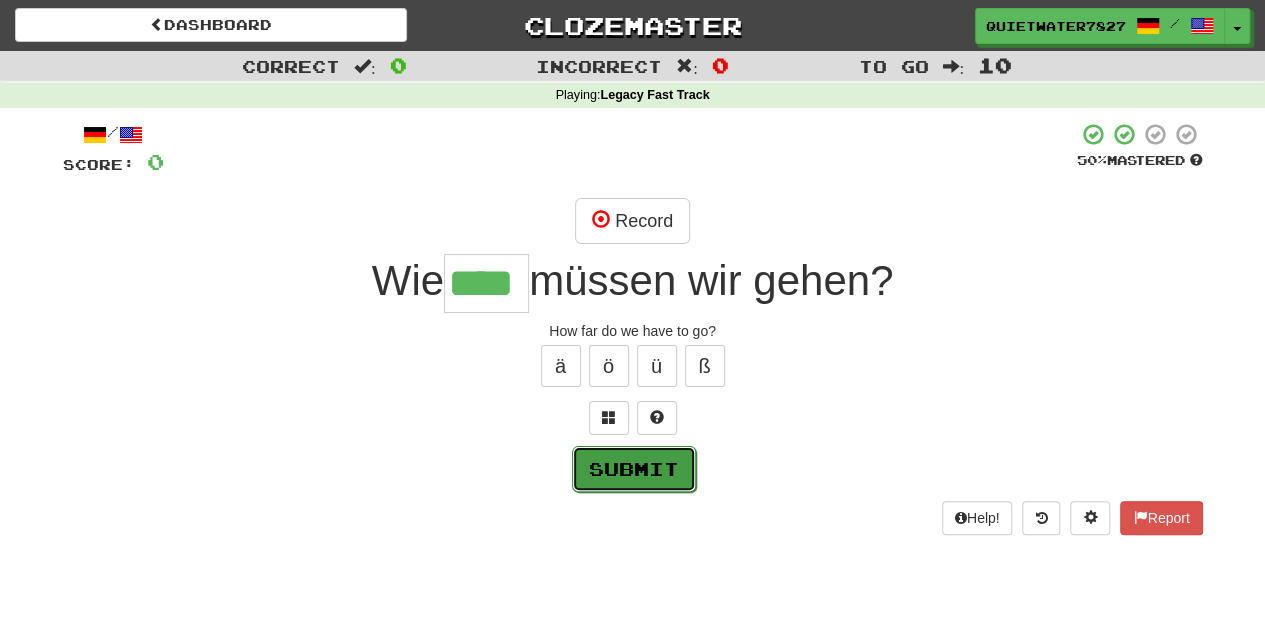 click on "Submit" at bounding box center (634, 469) 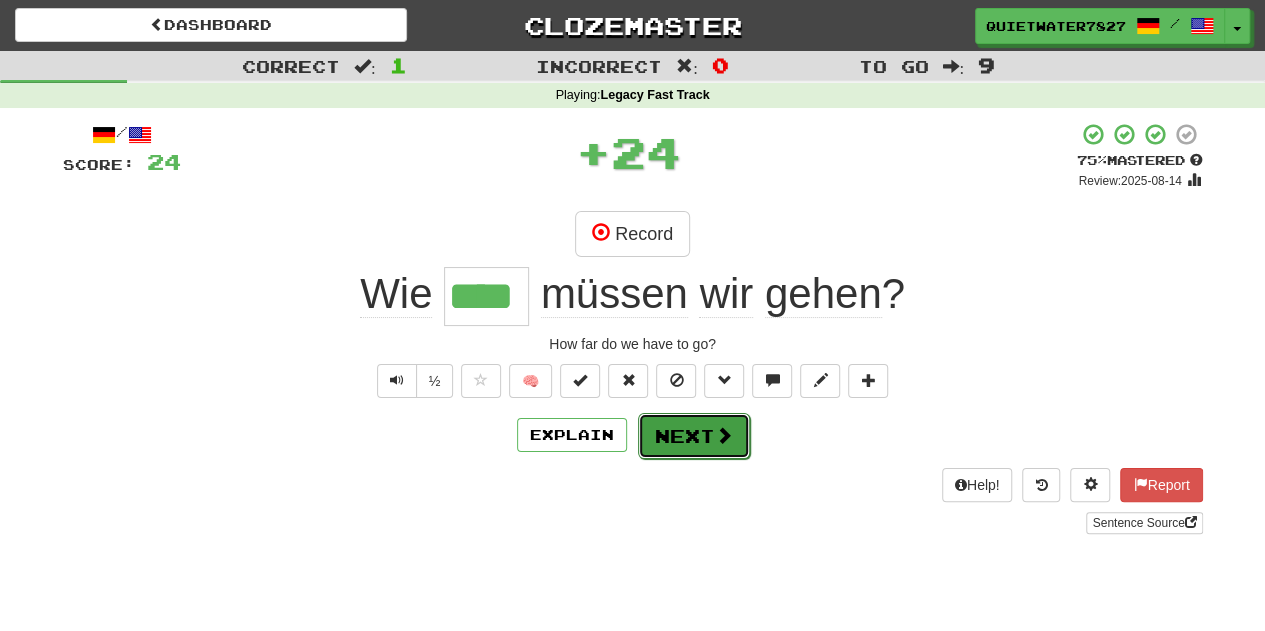 click on "Next" at bounding box center [694, 436] 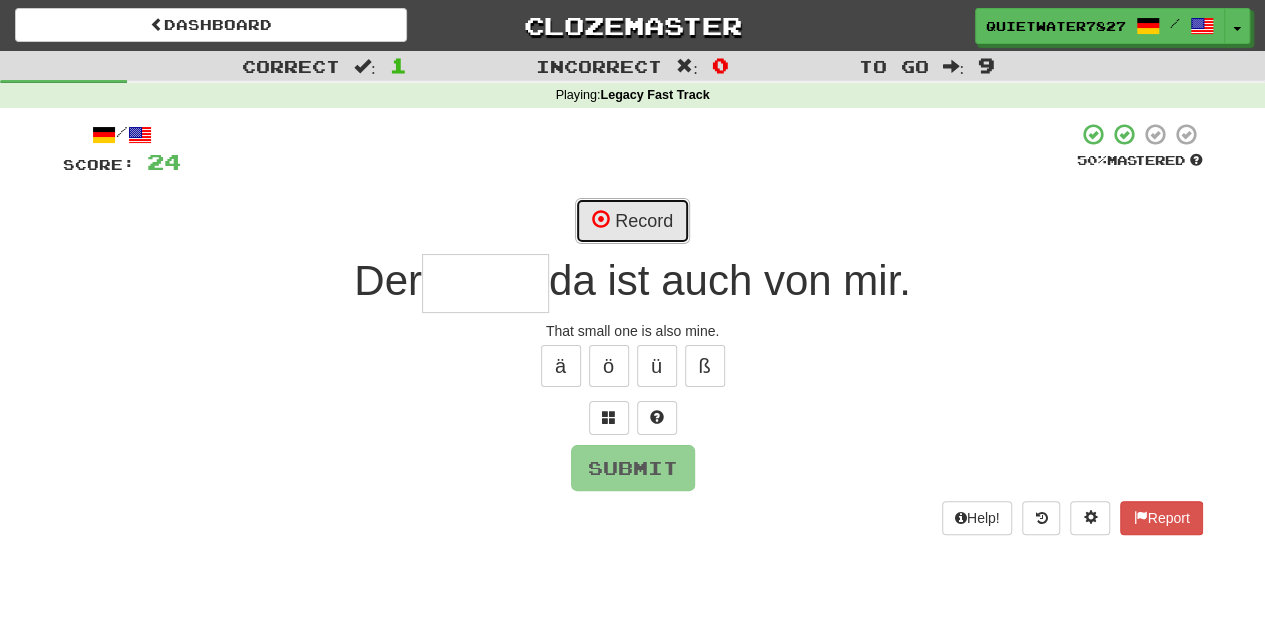 click on "Record" at bounding box center (632, 221) 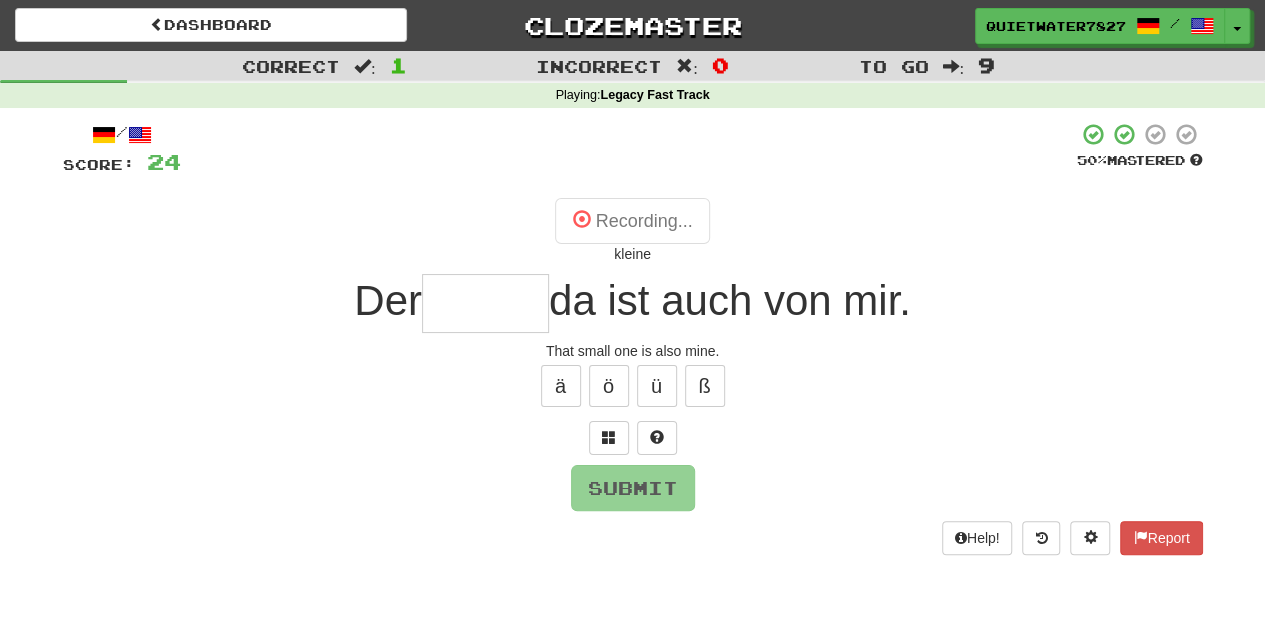 type on "******" 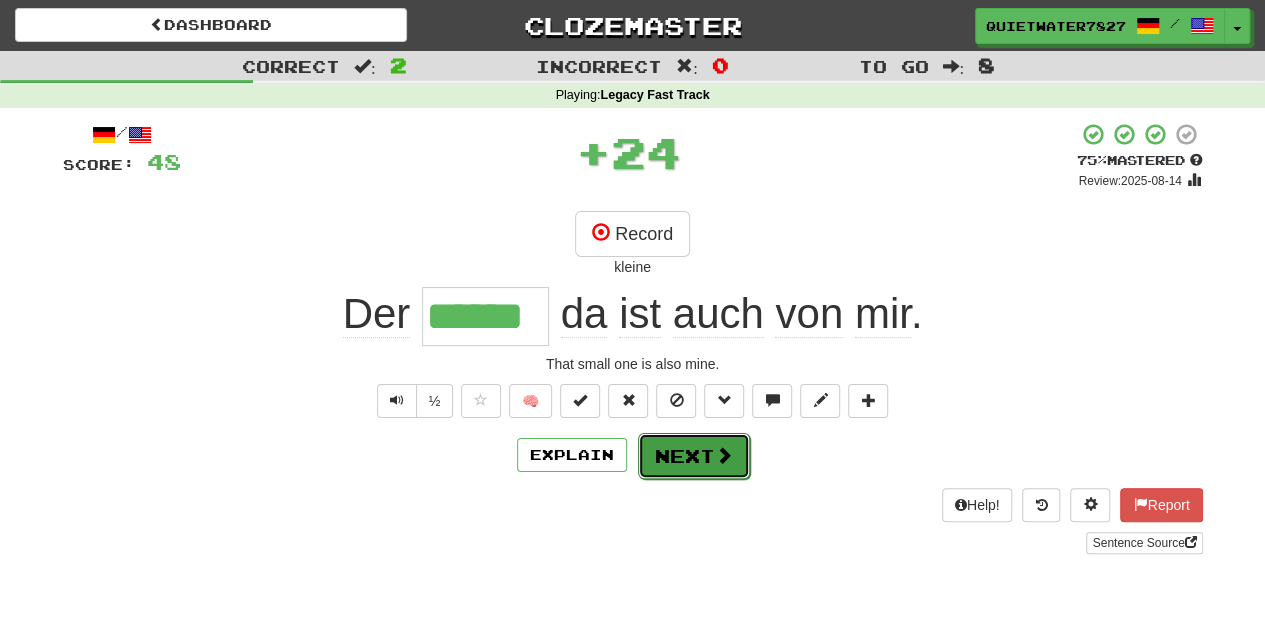 click on "Next" at bounding box center [694, 456] 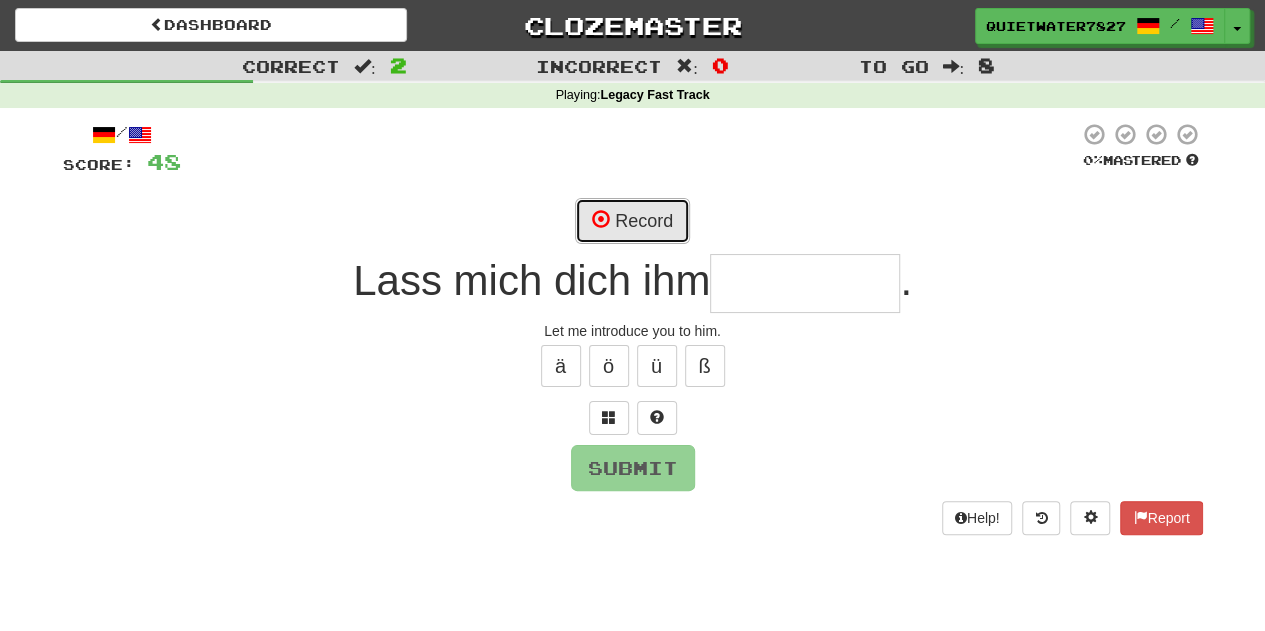 click on "Record" at bounding box center (632, 221) 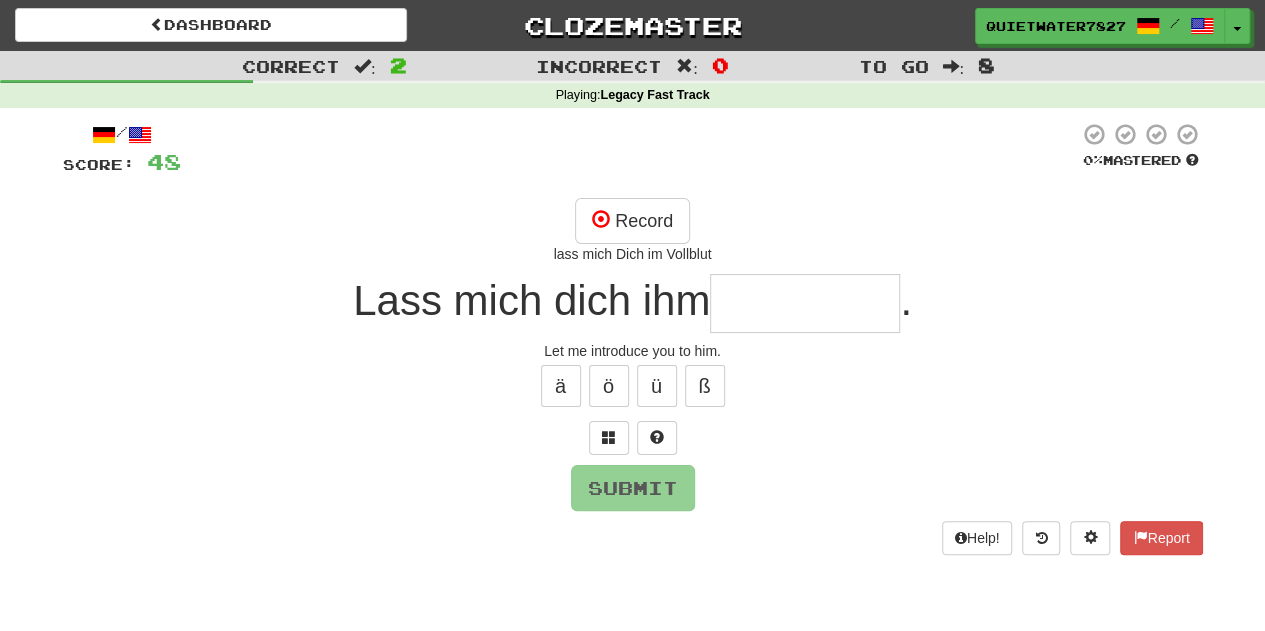 click at bounding box center [805, 303] 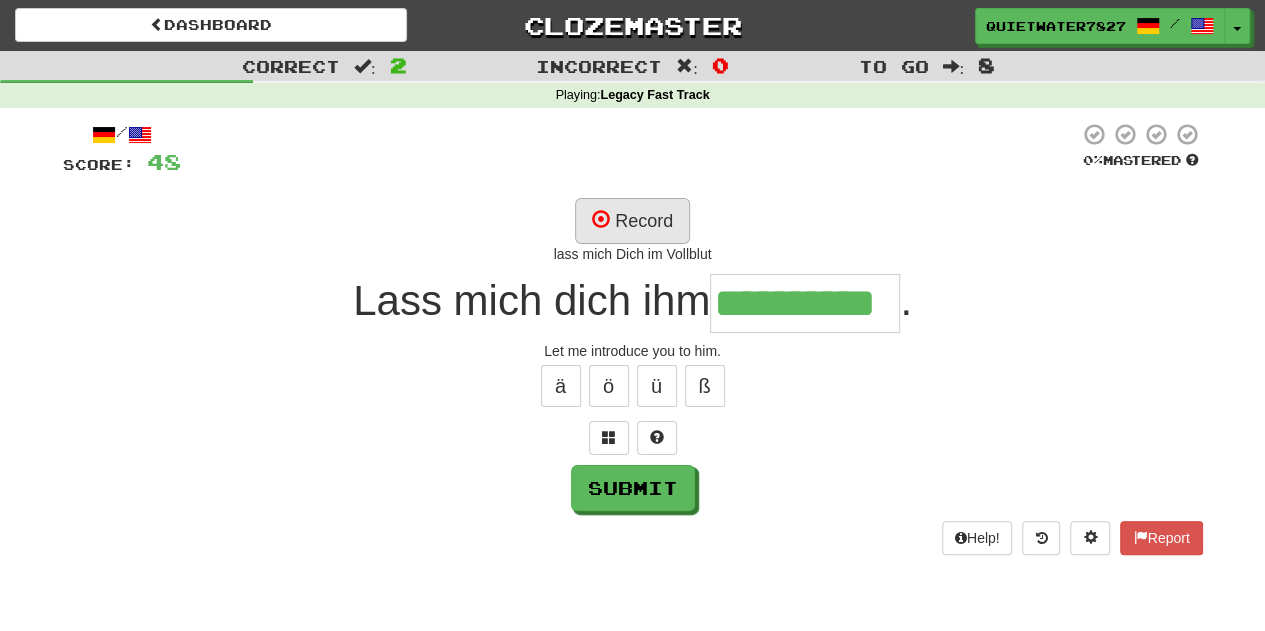 type on "**********" 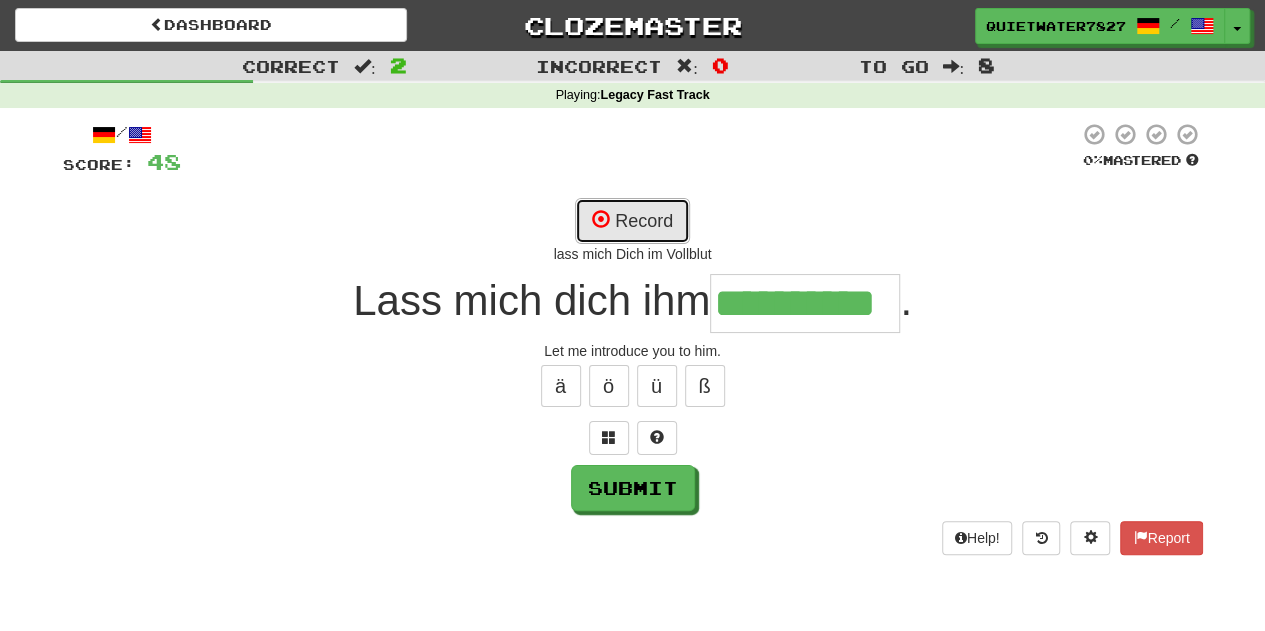 click on "Record" at bounding box center (632, 221) 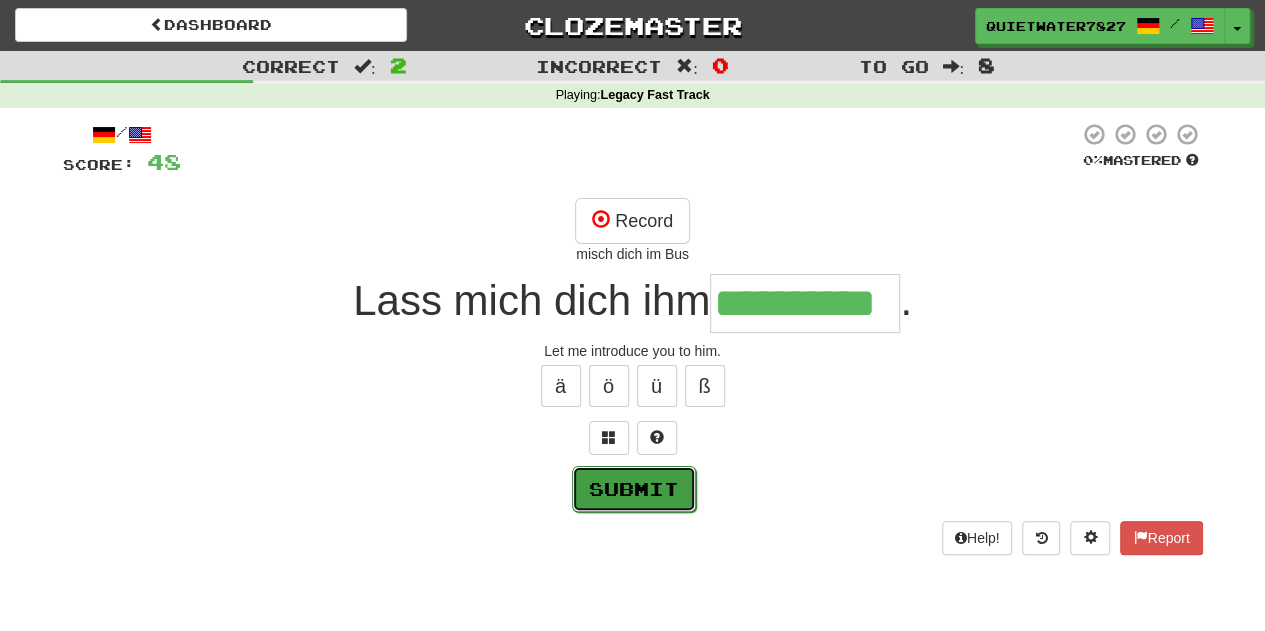 click on "Submit" at bounding box center [634, 489] 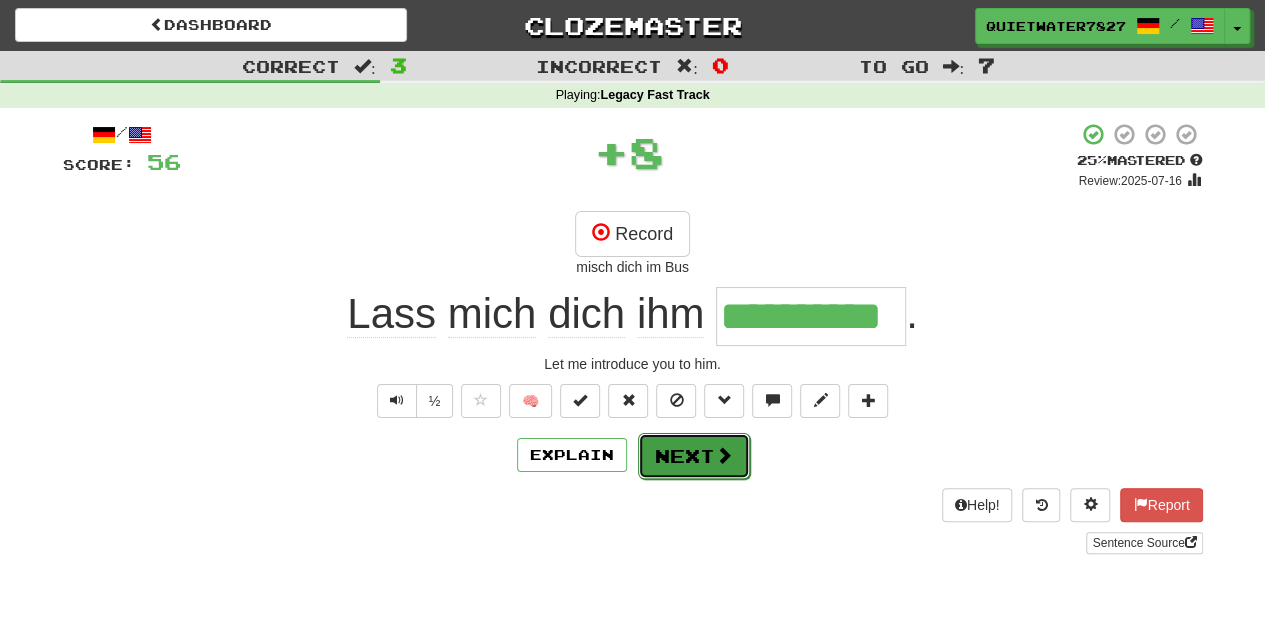 click on "Next" at bounding box center [694, 456] 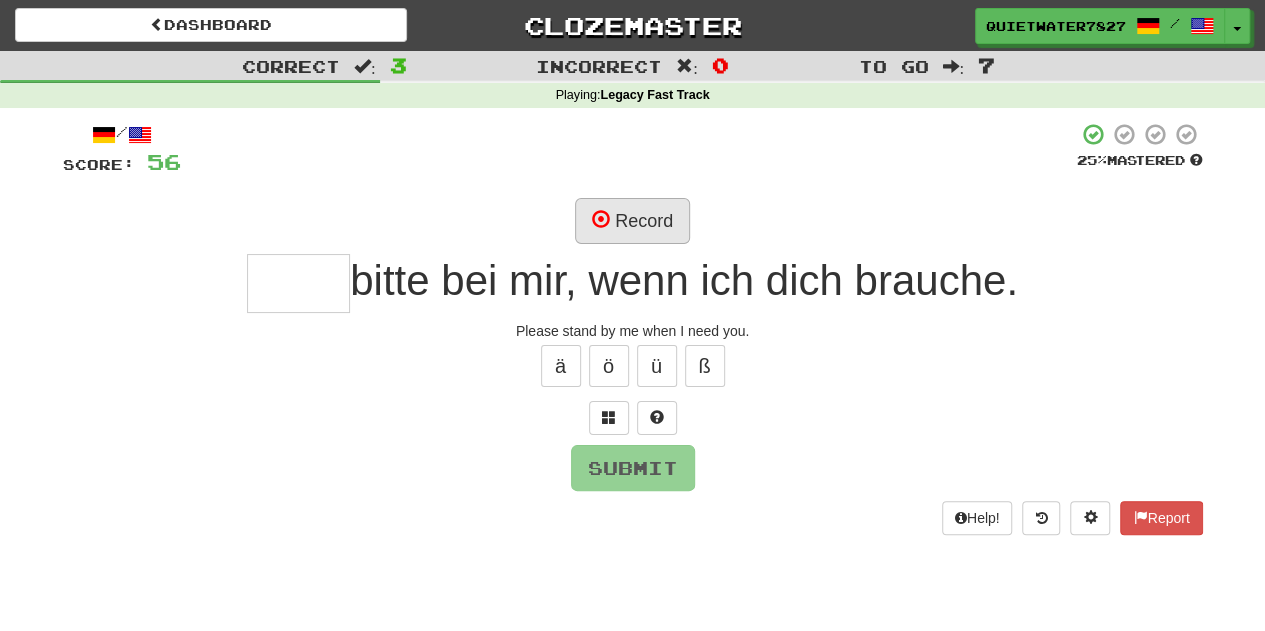 type on "*" 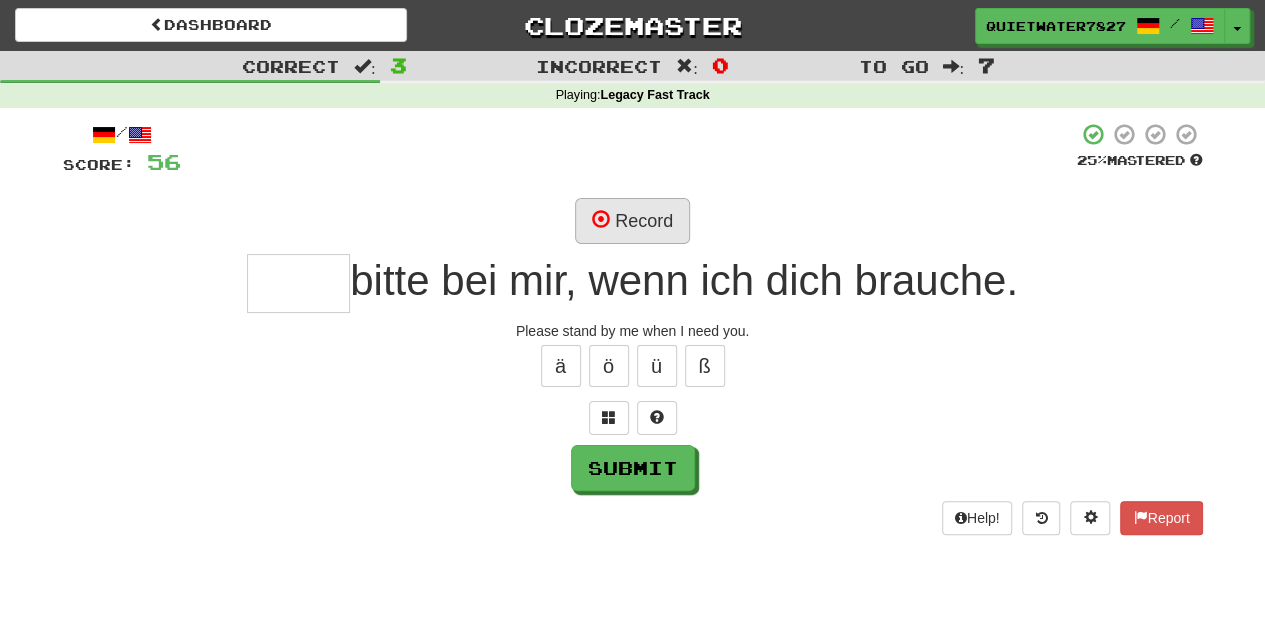 type on "*" 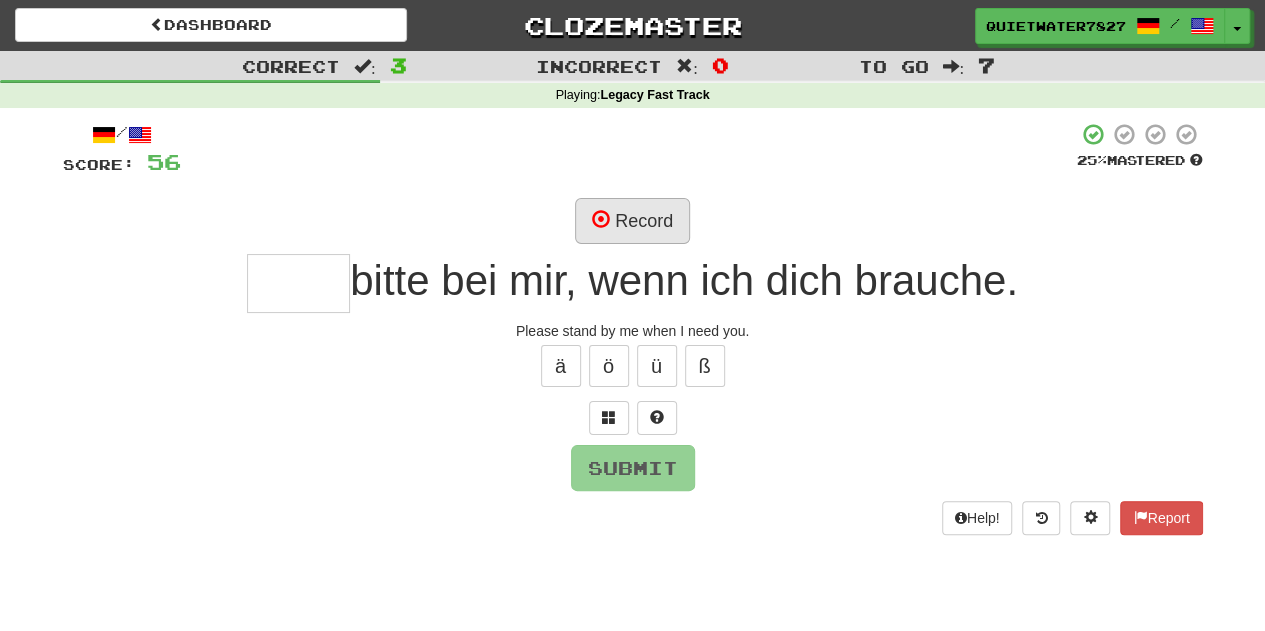 type on "*" 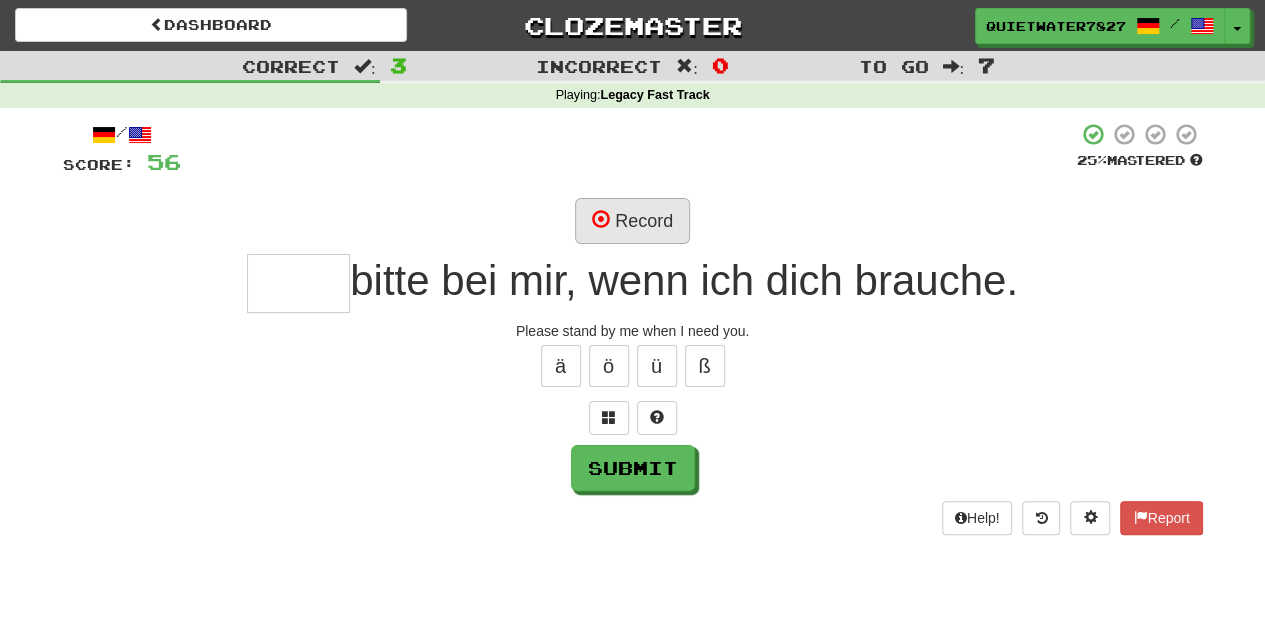 type on "*" 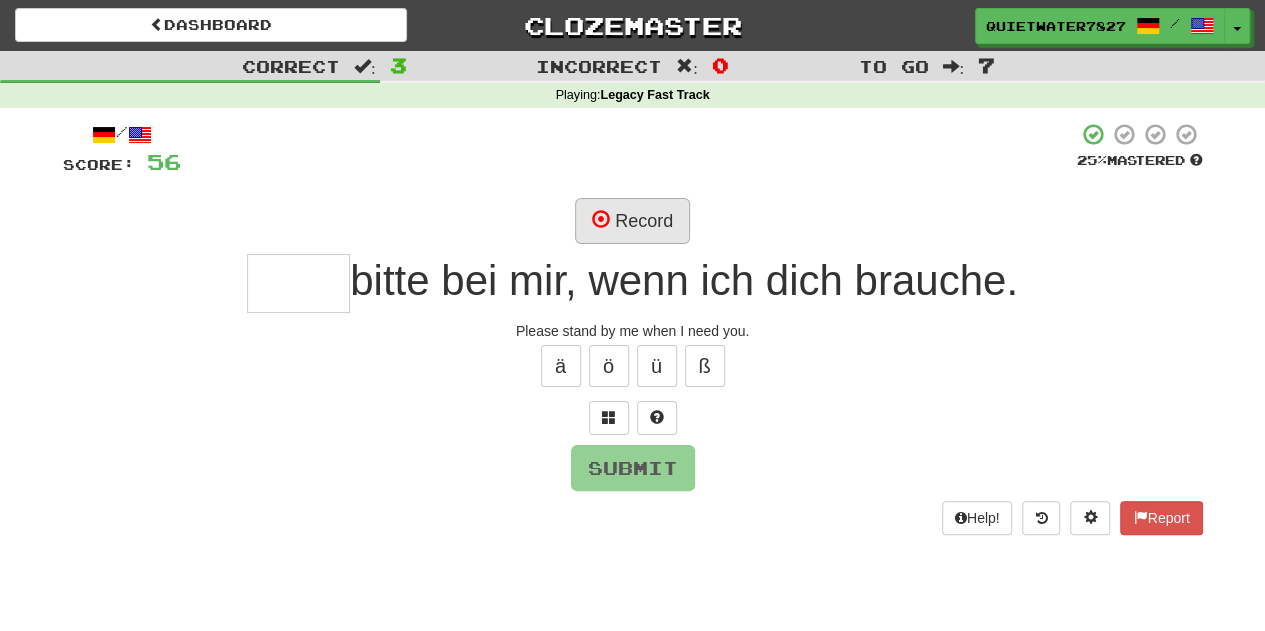 type on "*" 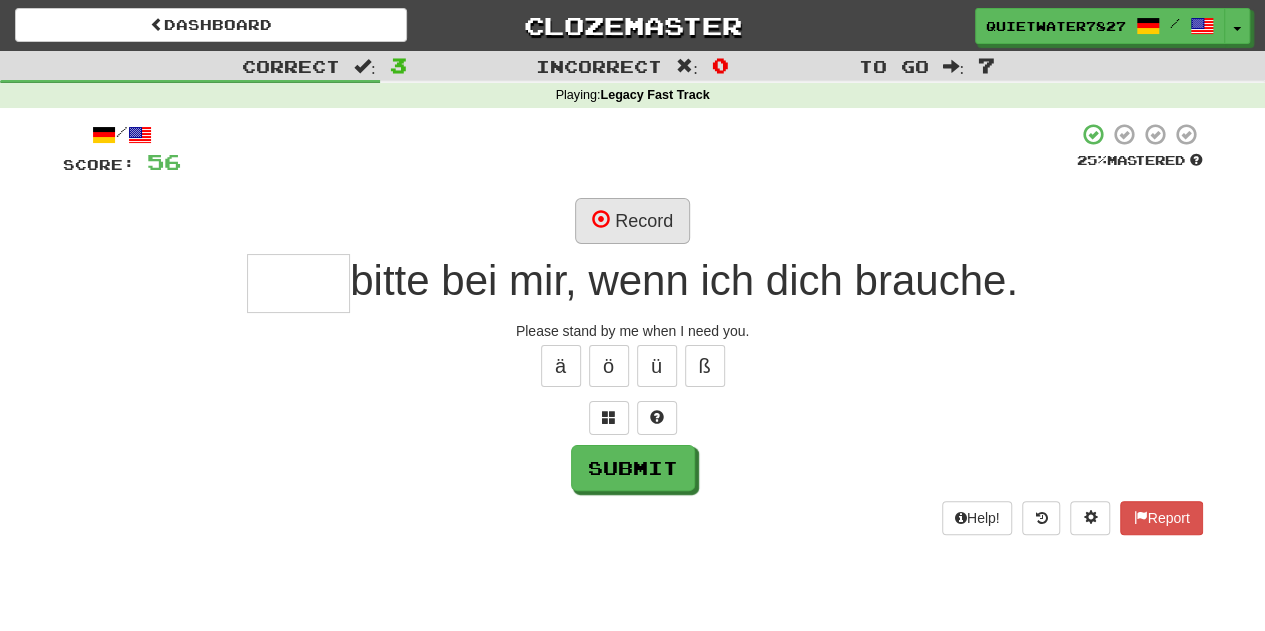 type on "*" 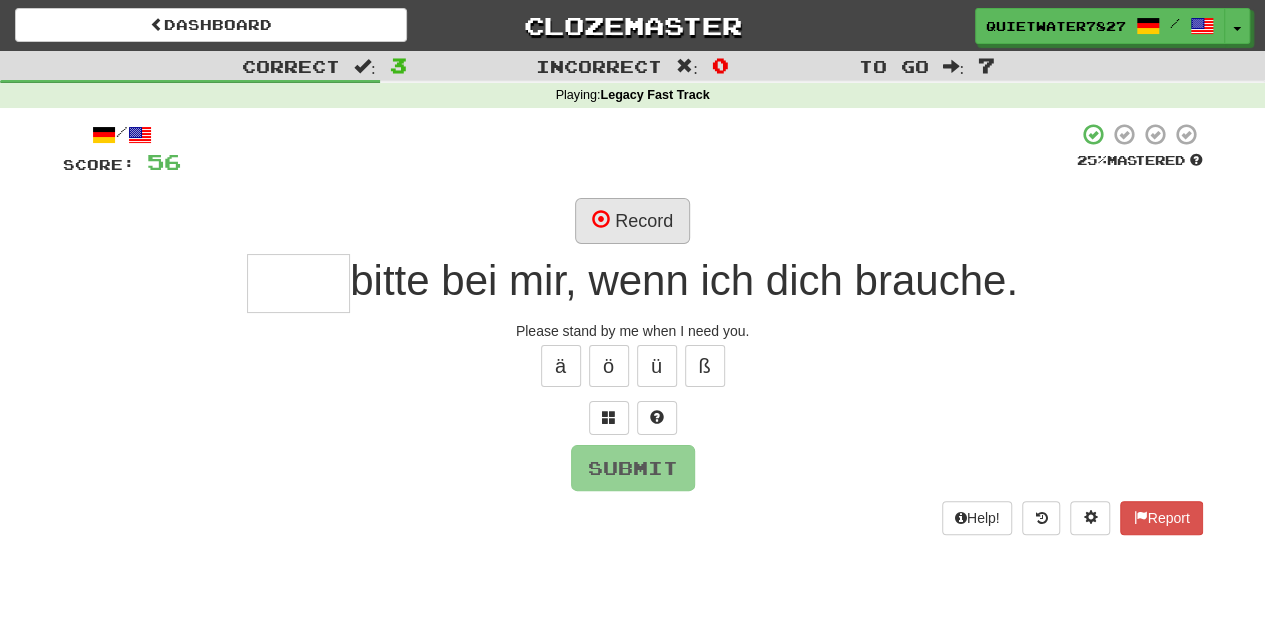 type on "*" 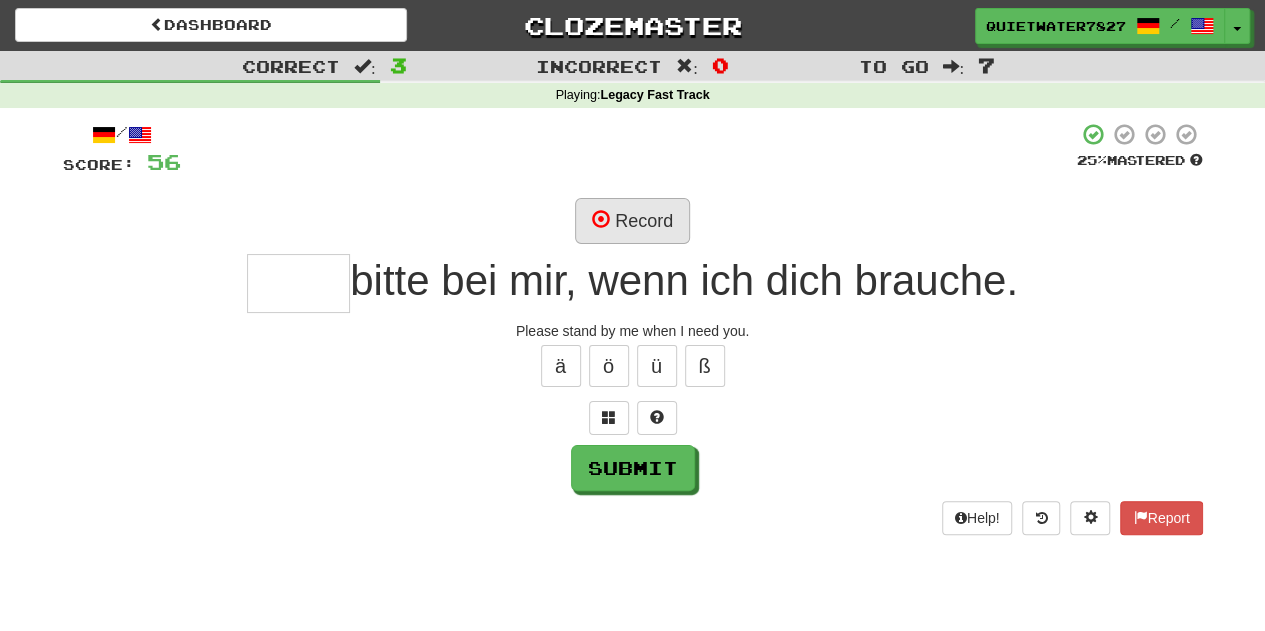 type on "*" 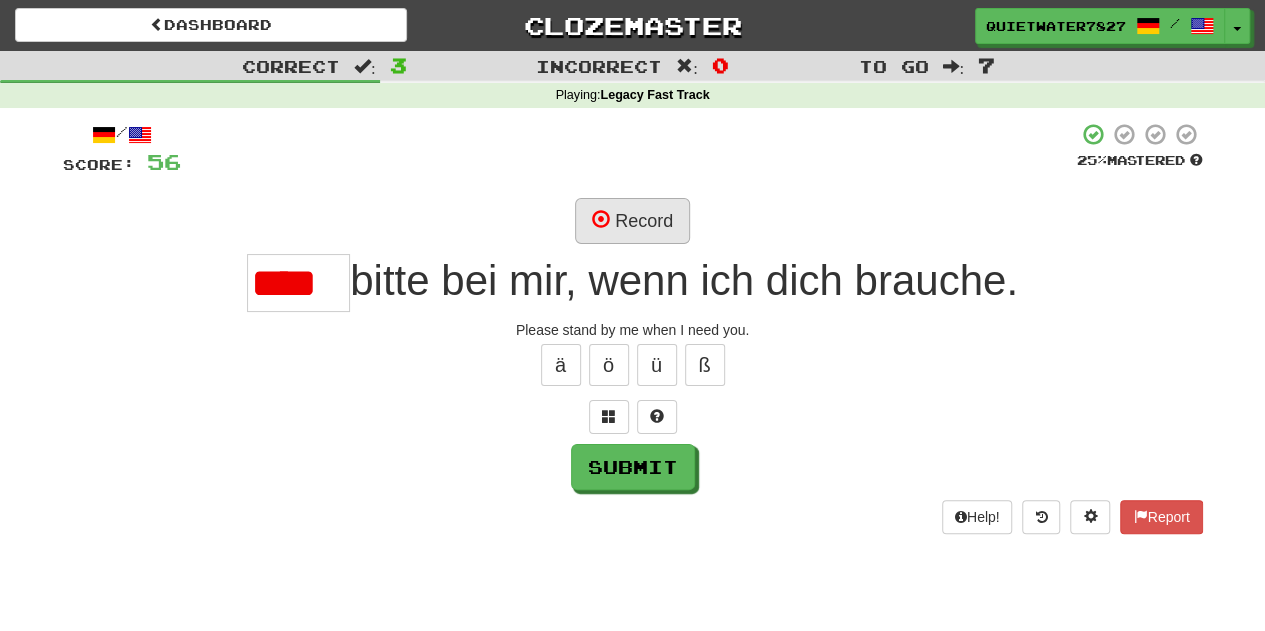 scroll, scrollTop: 0, scrollLeft: 0, axis: both 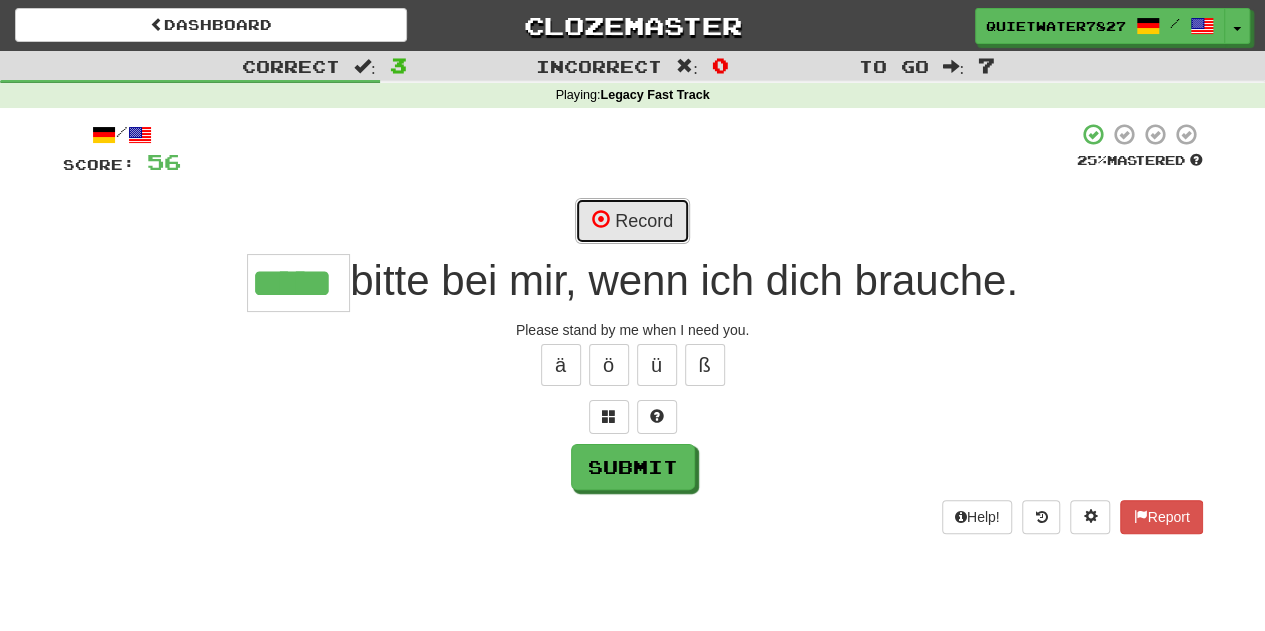 click on "Record" at bounding box center (632, 221) 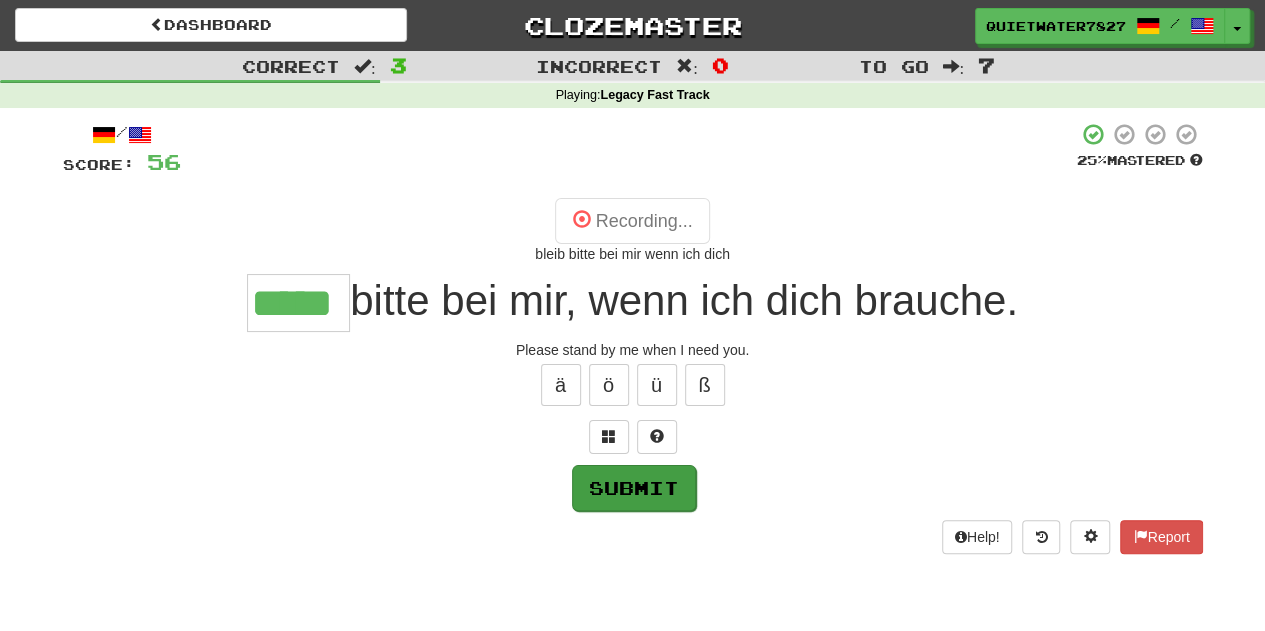 type on "*****" 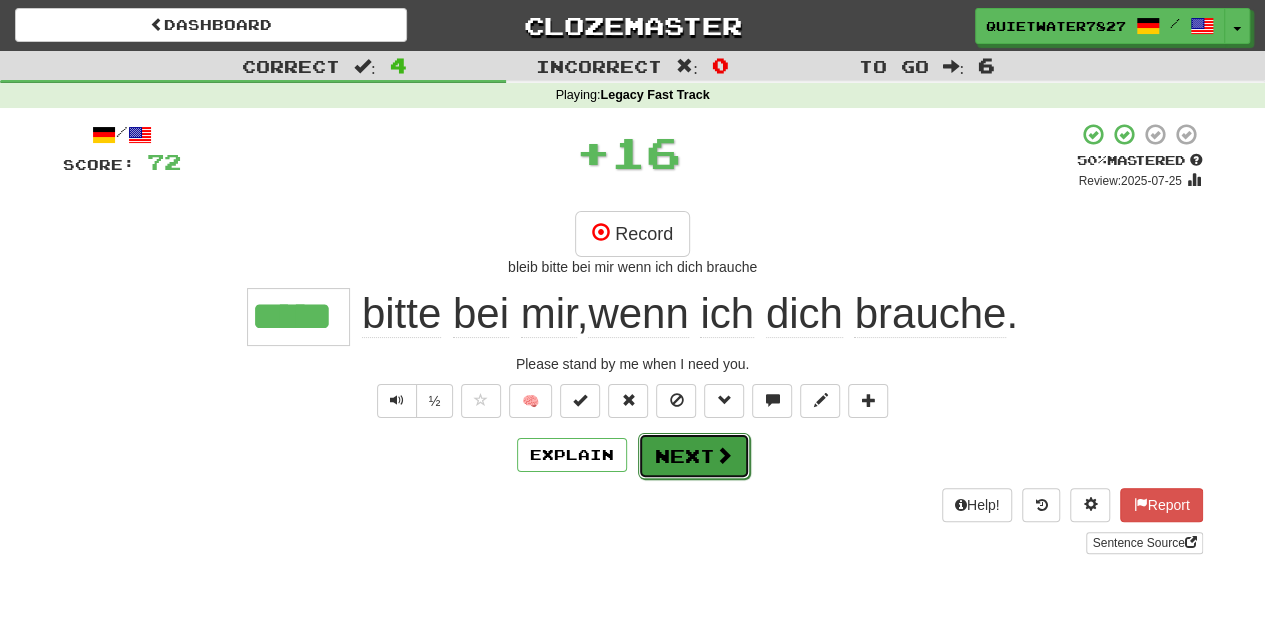 click on "Next" at bounding box center [694, 456] 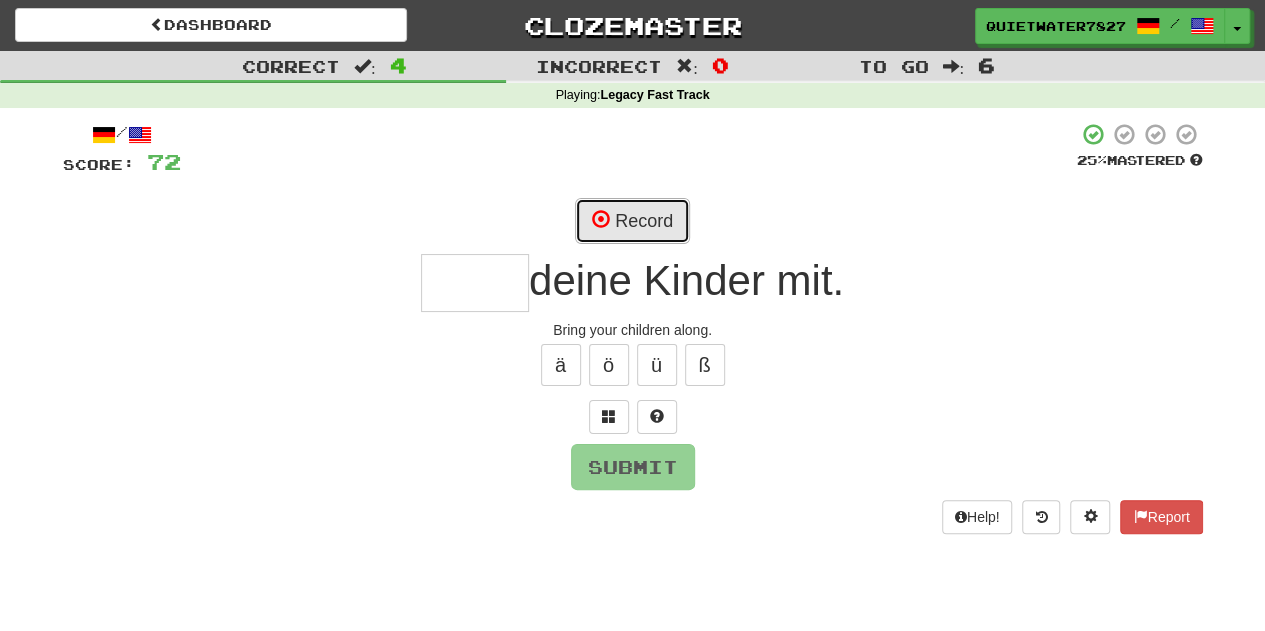 click on "Record" at bounding box center [632, 221] 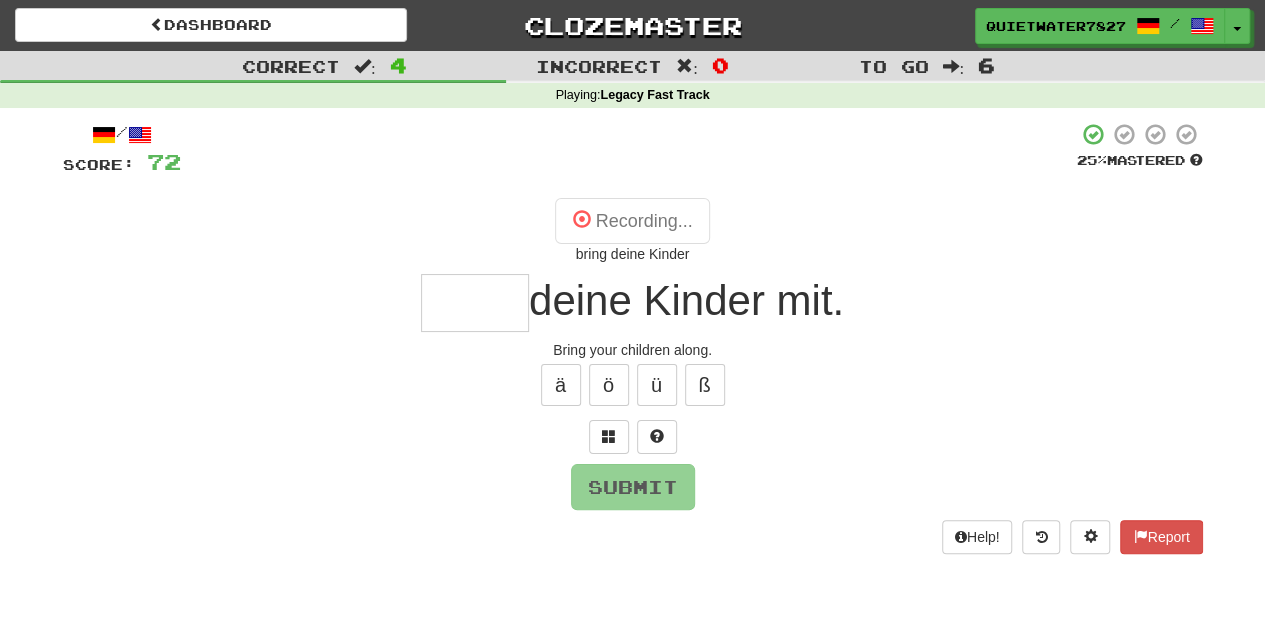 type on "*****" 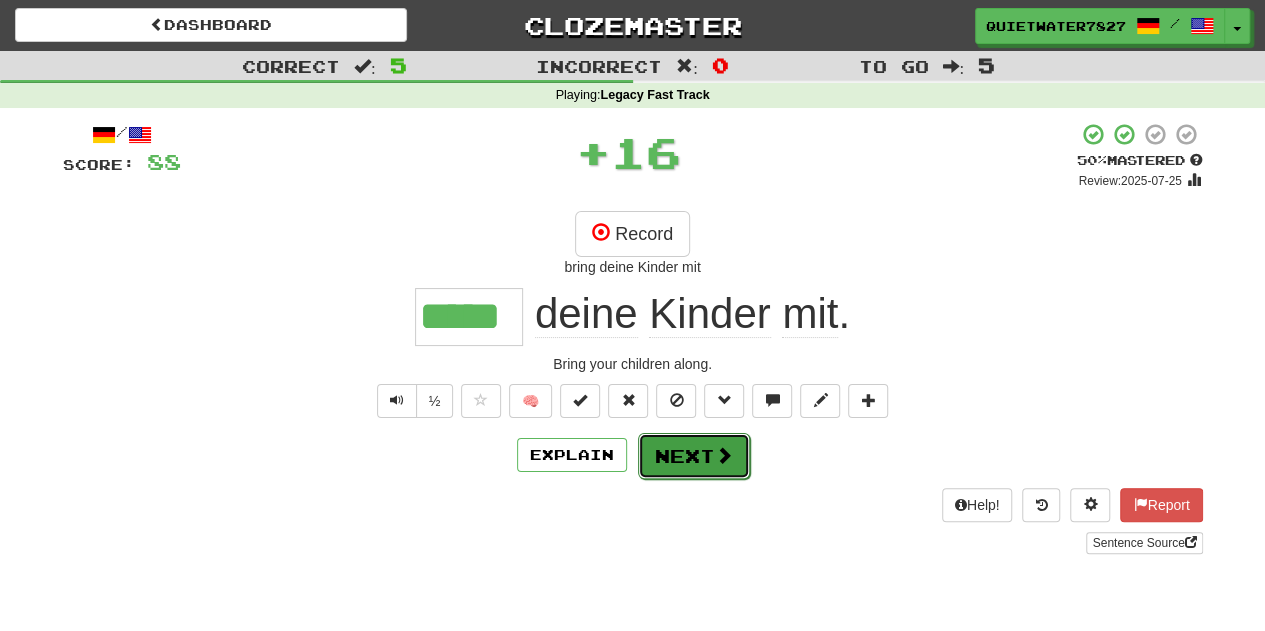 click on "Next" at bounding box center (694, 456) 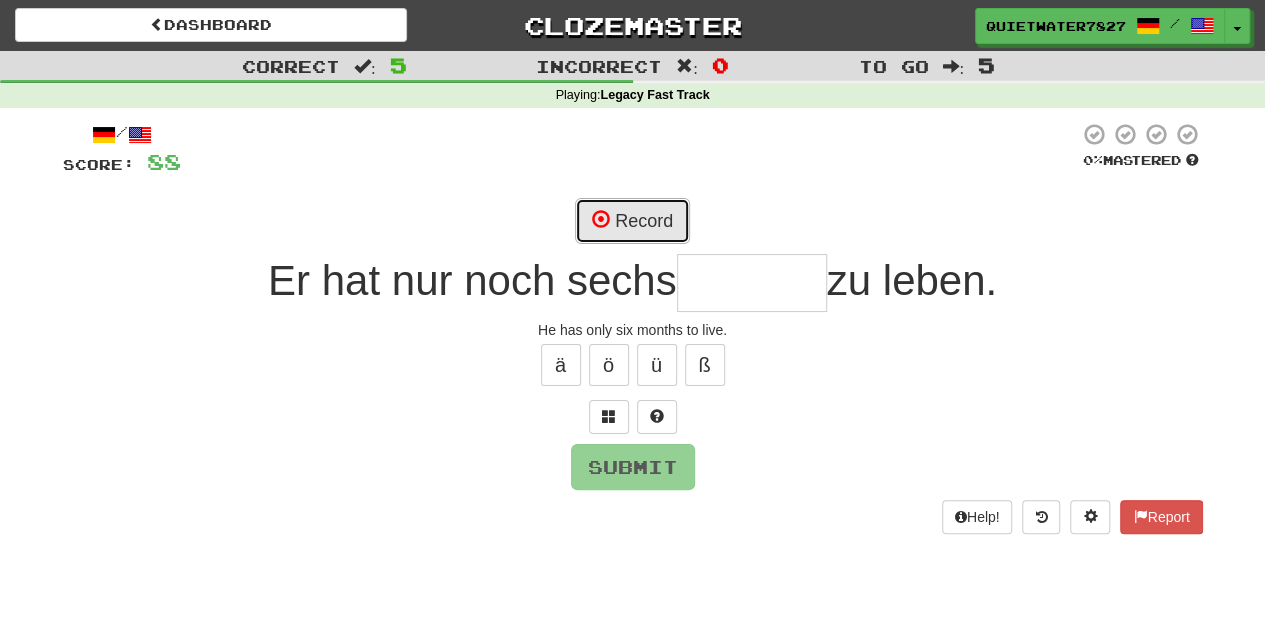 click on "Record" at bounding box center (632, 221) 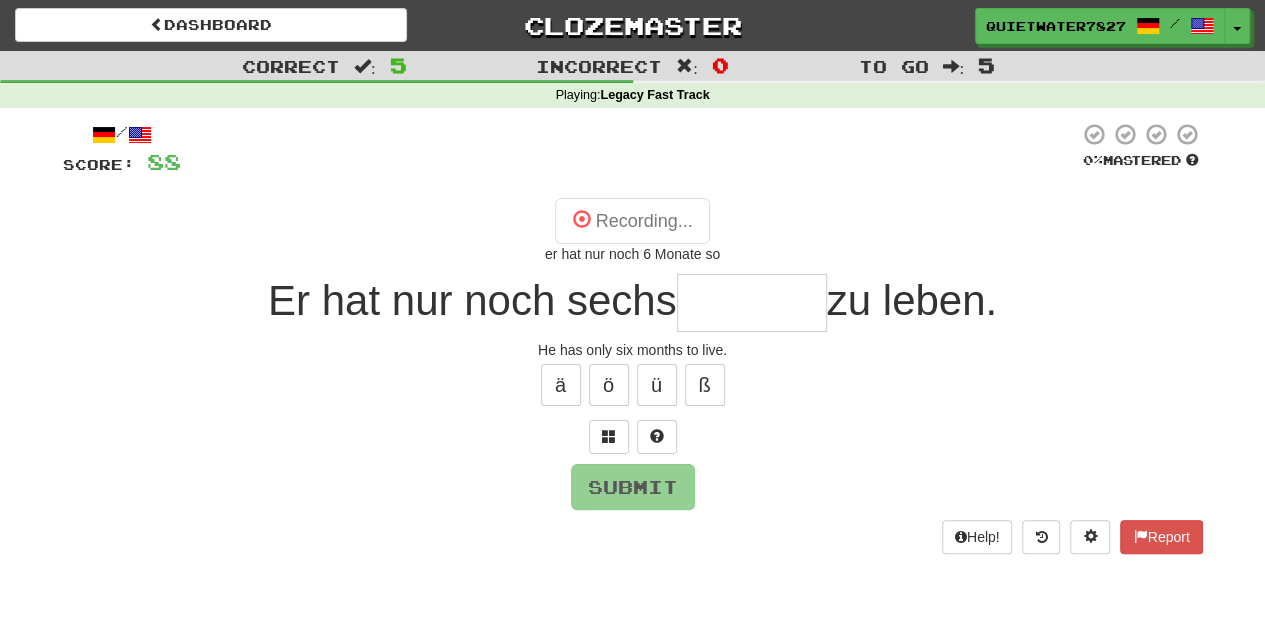 type on "******" 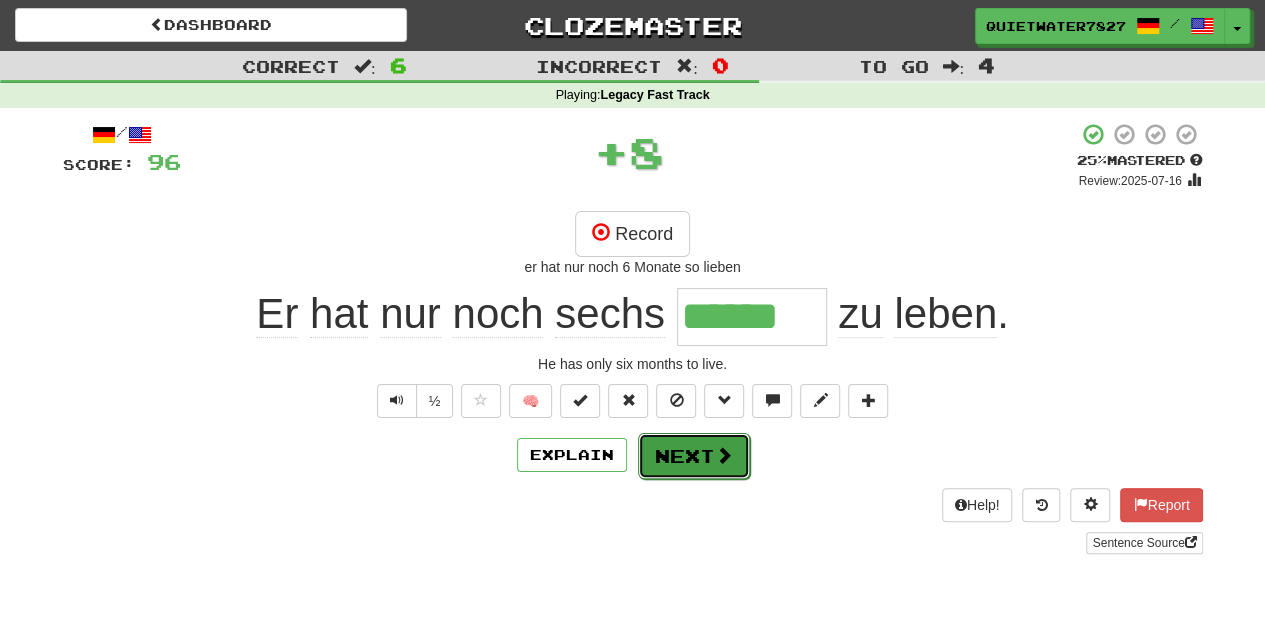 click on "Next" at bounding box center (694, 456) 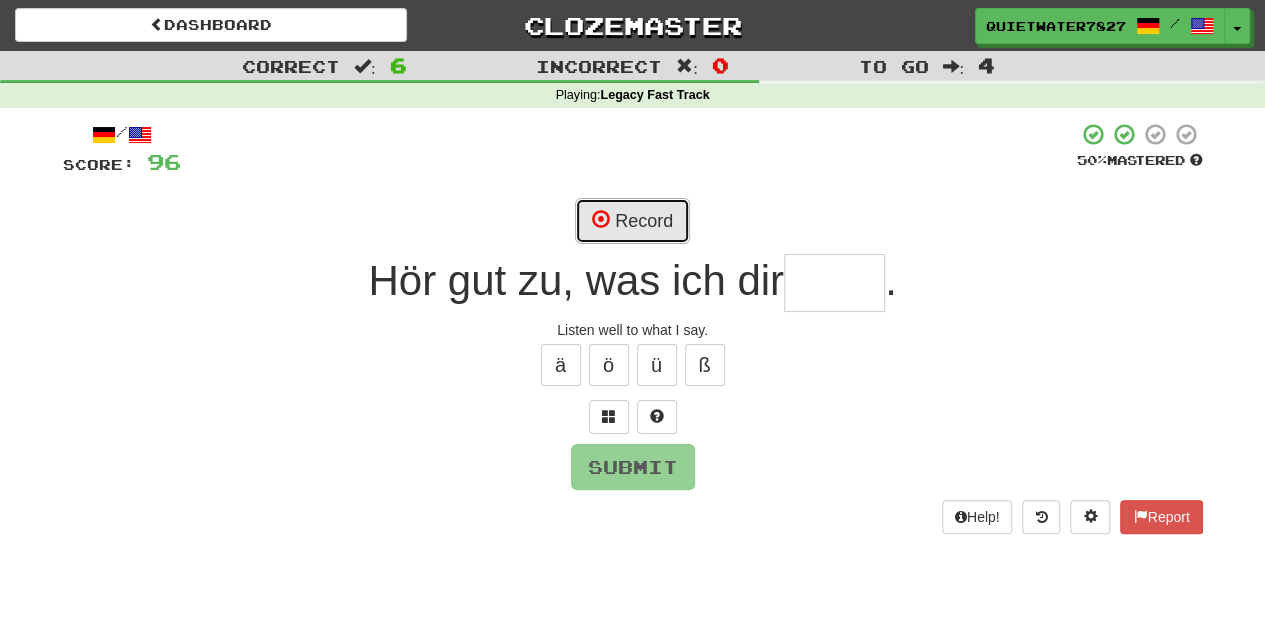 click on "Record" at bounding box center [632, 221] 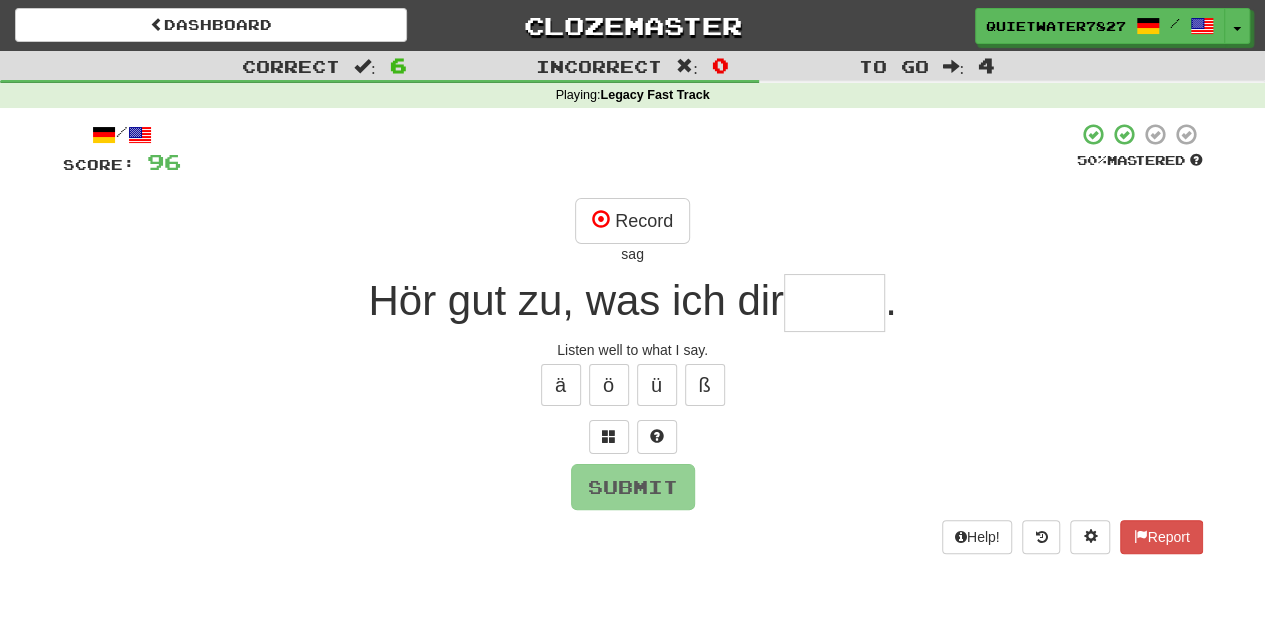drag, startPoint x: 856, startPoint y: 267, endPoint x: 863, endPoint y: 291, distance: 25 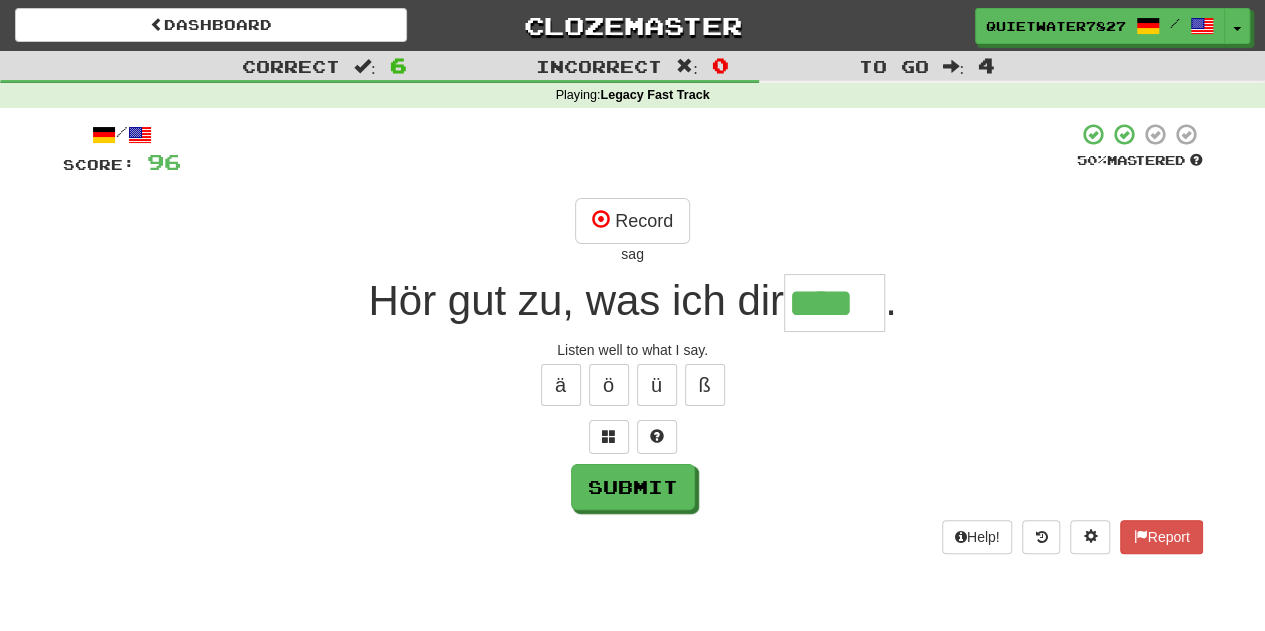 type on "****" 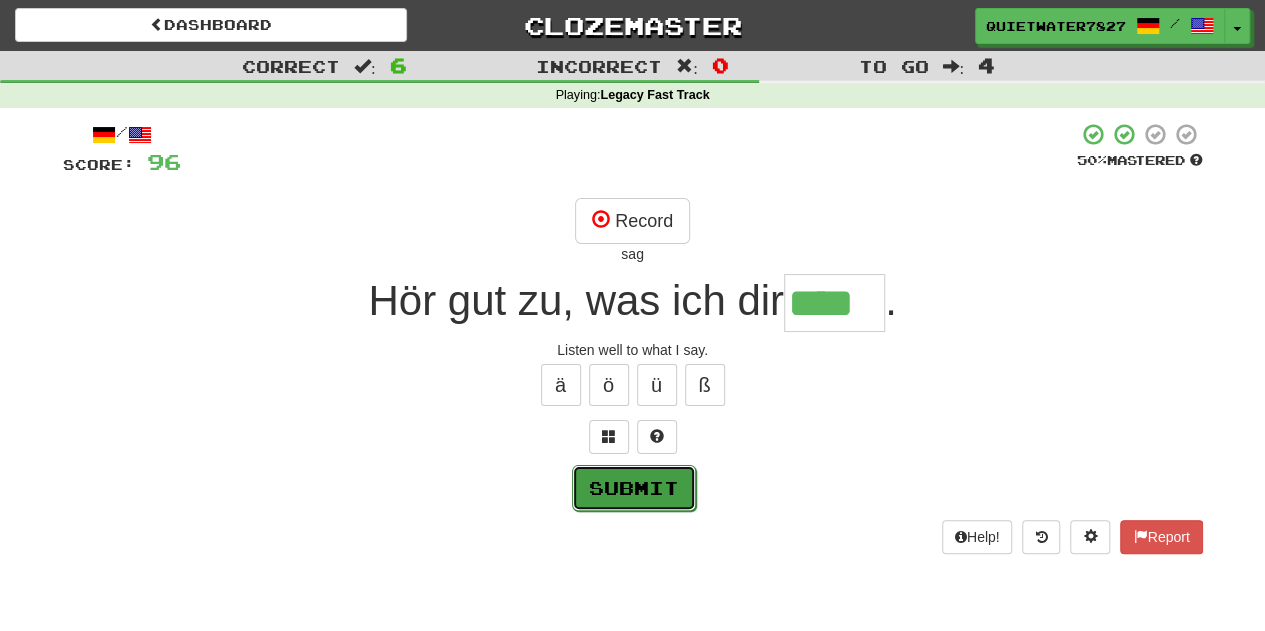 click on "Submit" at bounding box center [634, 488] 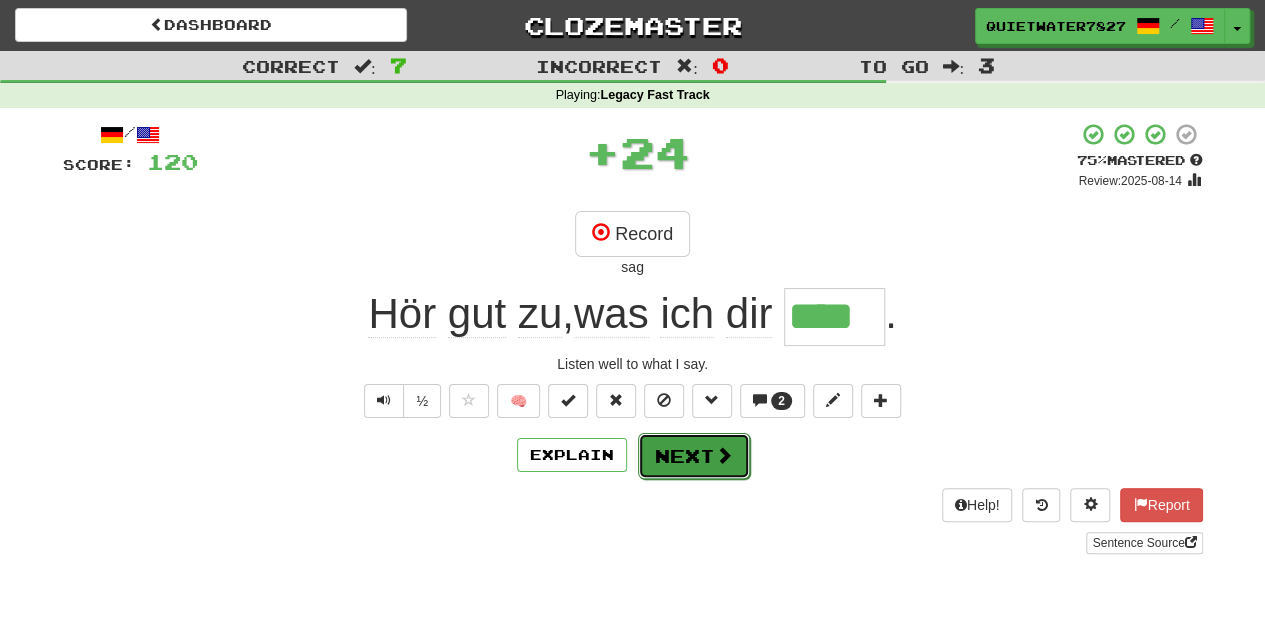 click on "Next" at bounding box center [694, 456] 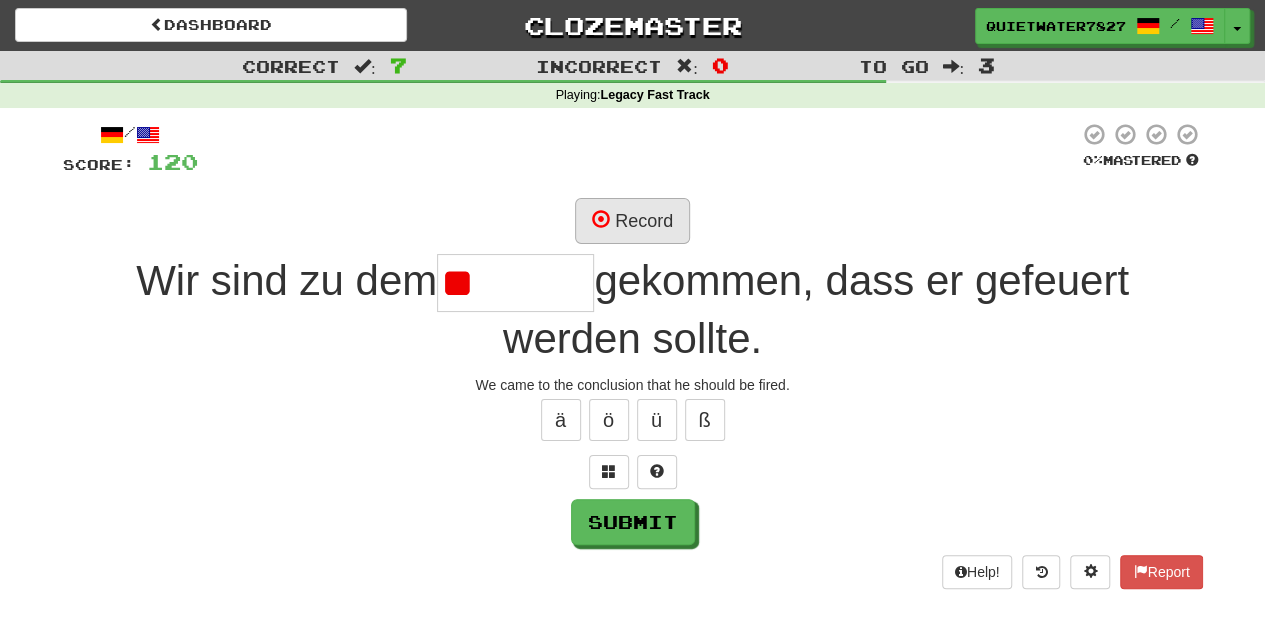 type on "*" 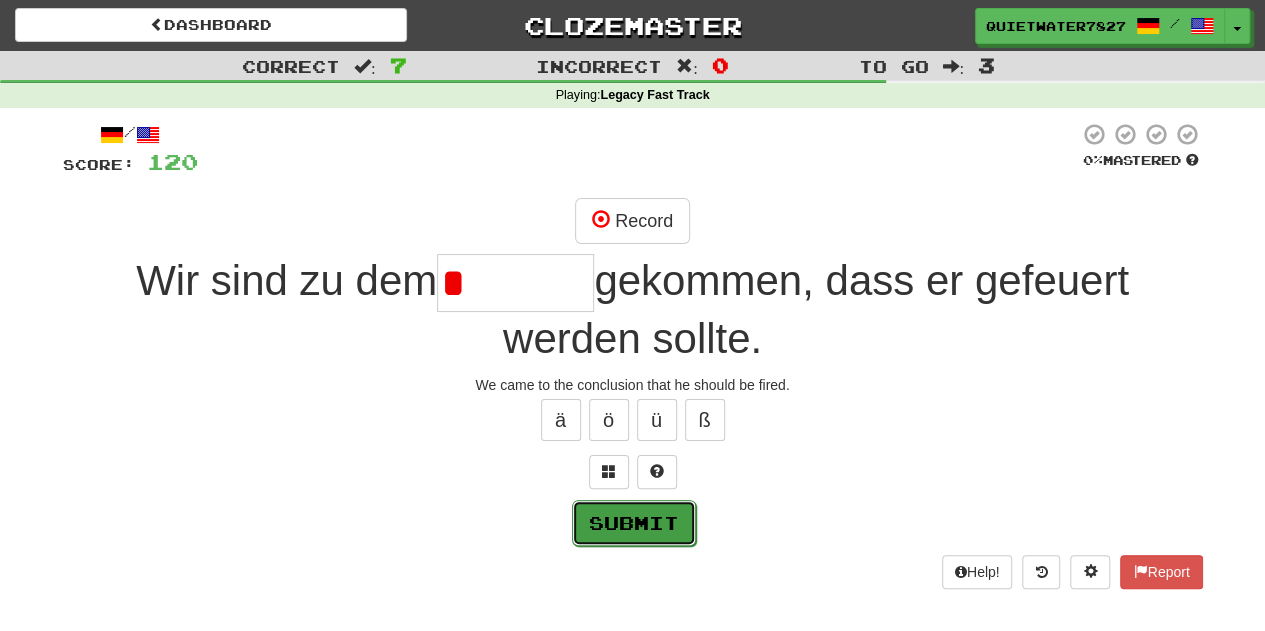 click on "Submit" at bounding box center [634, 523] 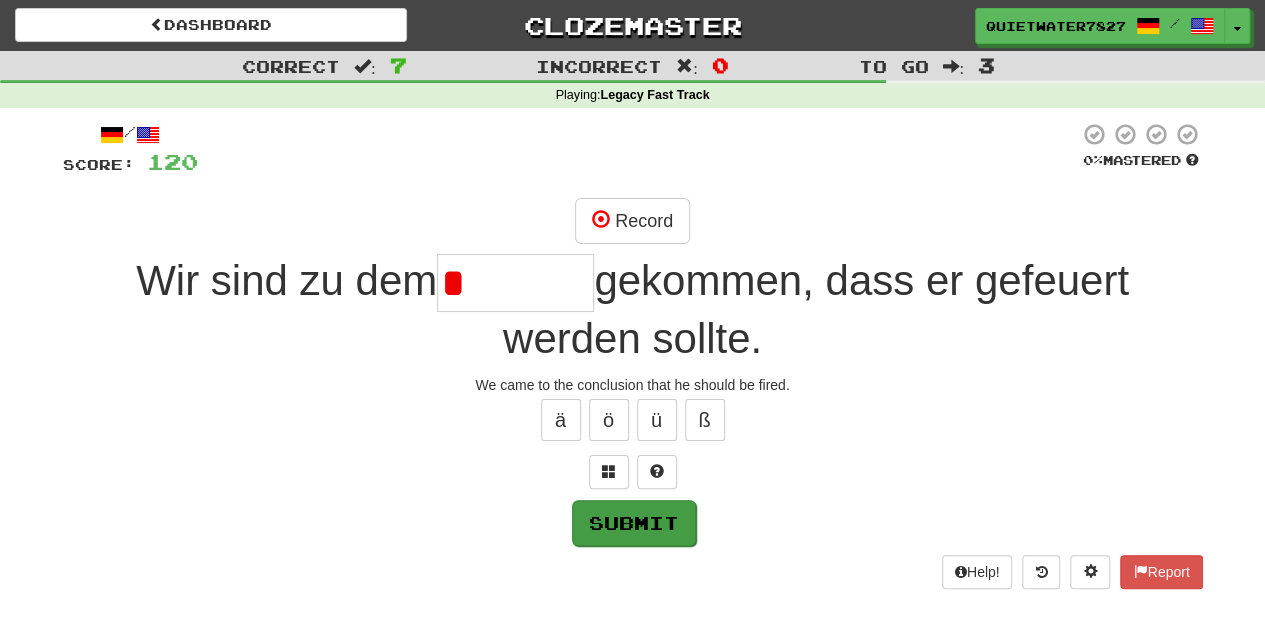 type on "*******" 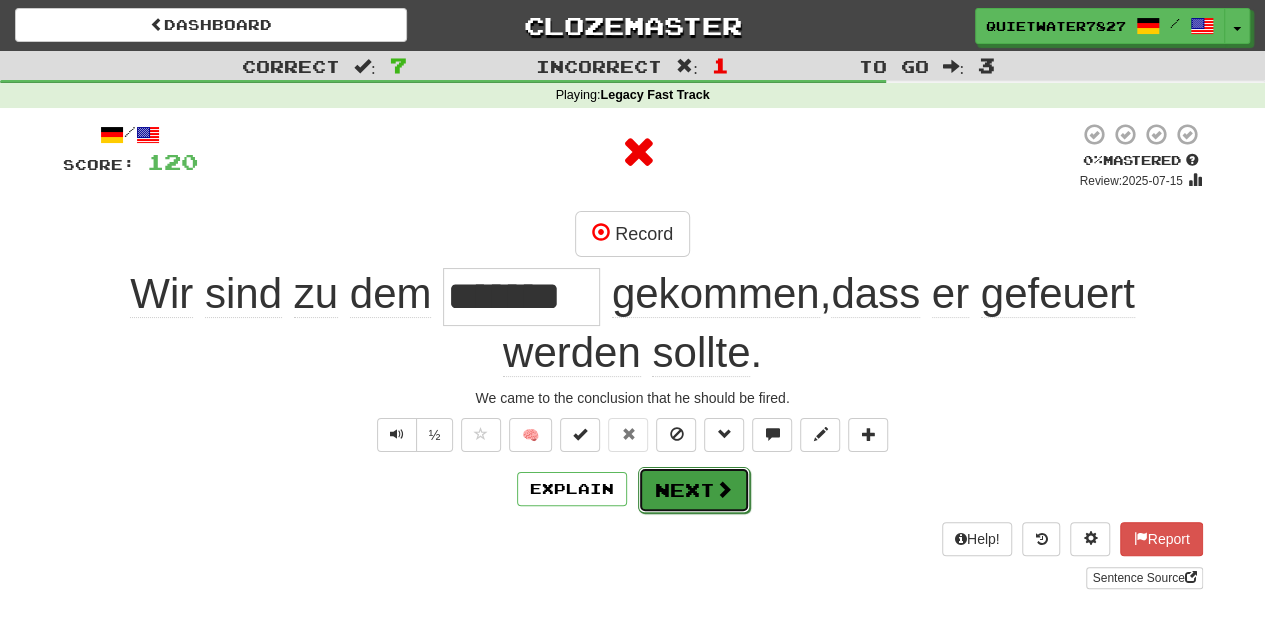 click on "Next" at bounding box center (694, 490) 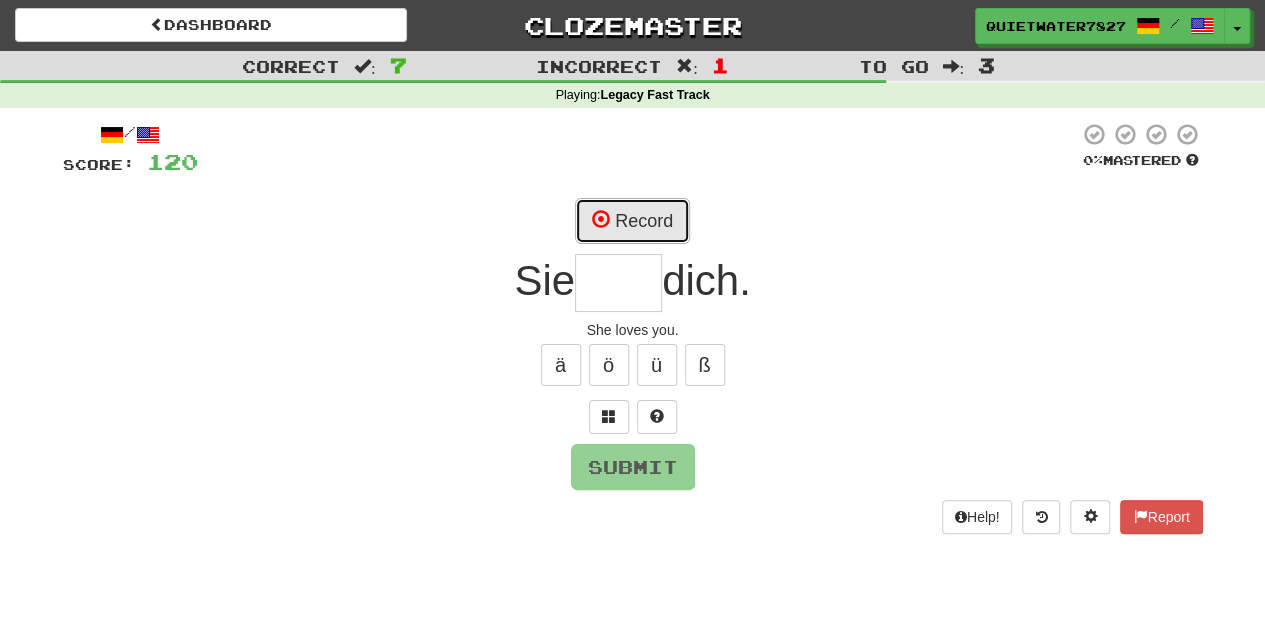 click on "Record" at bounding box center (632, 221) 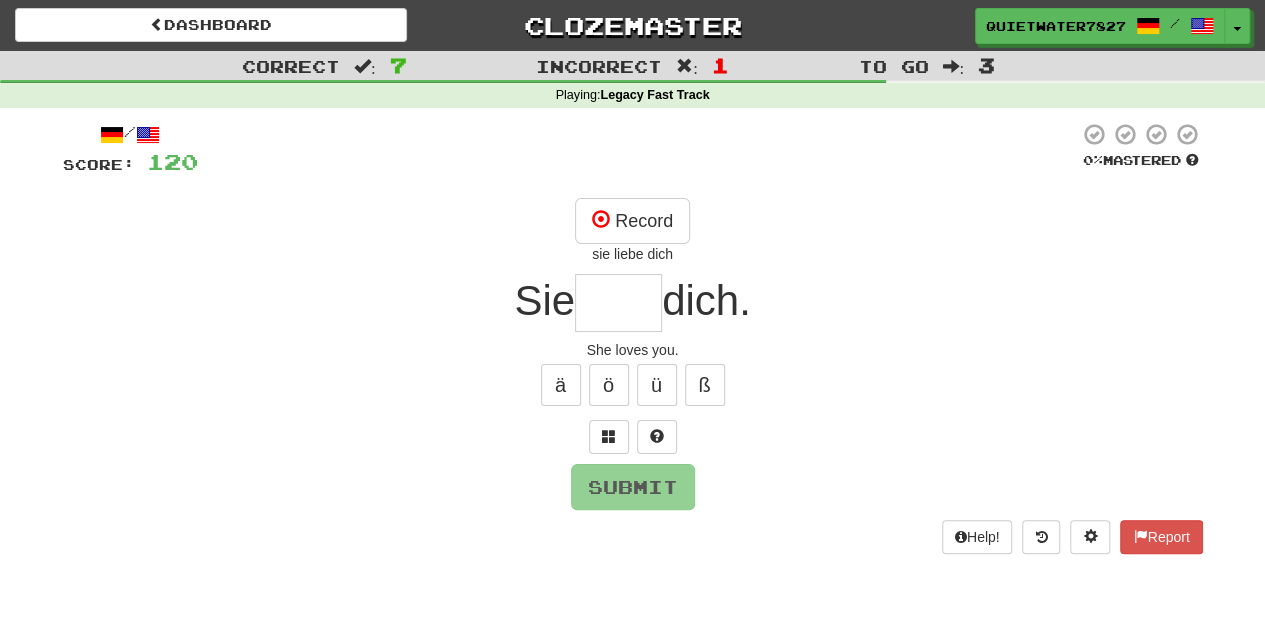 click at bounding box center [618, 303] 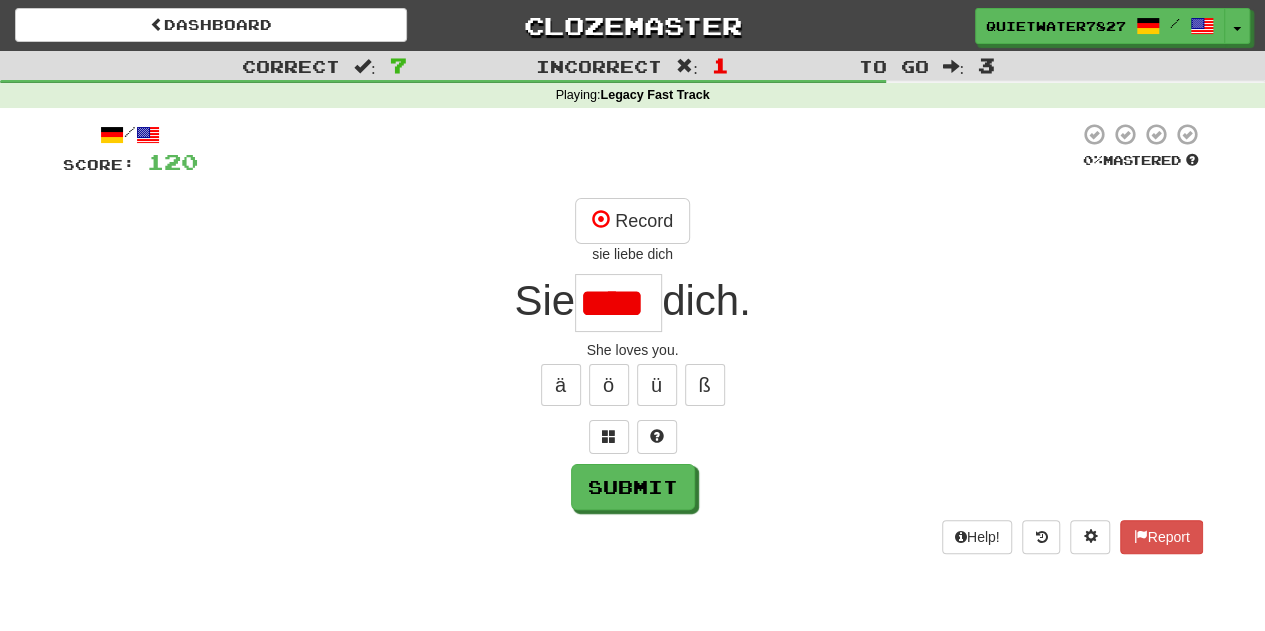 scroll, scrollTop: 0, scrollLeft: 0, axis: both 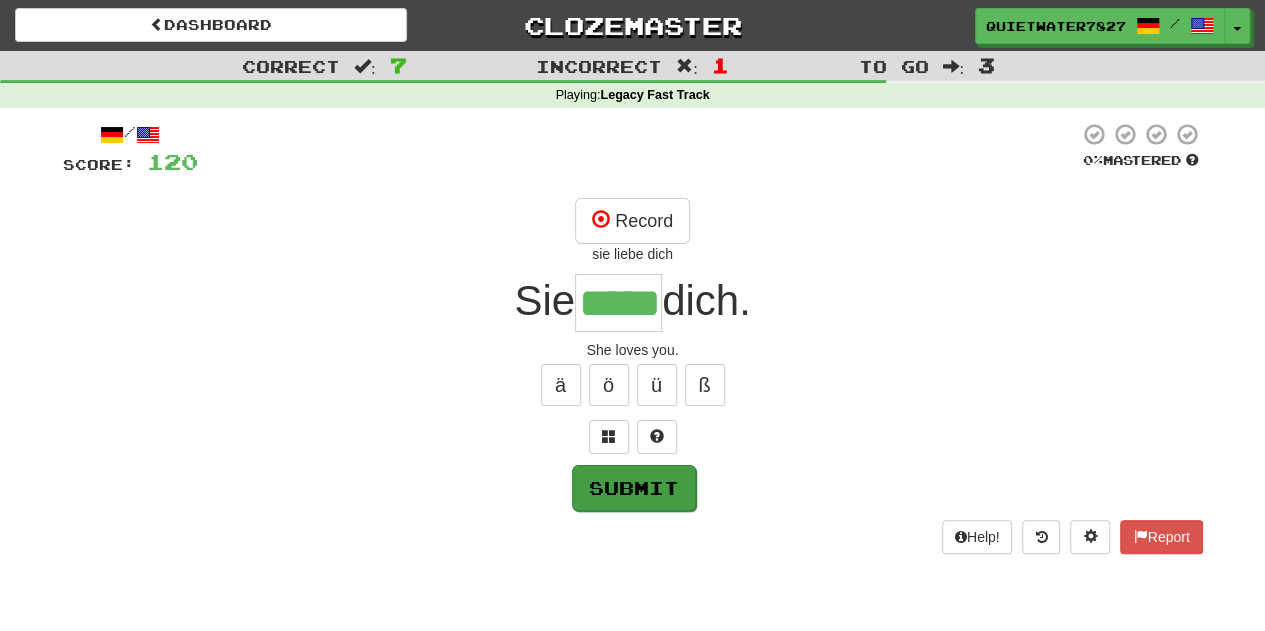 type on "*****" 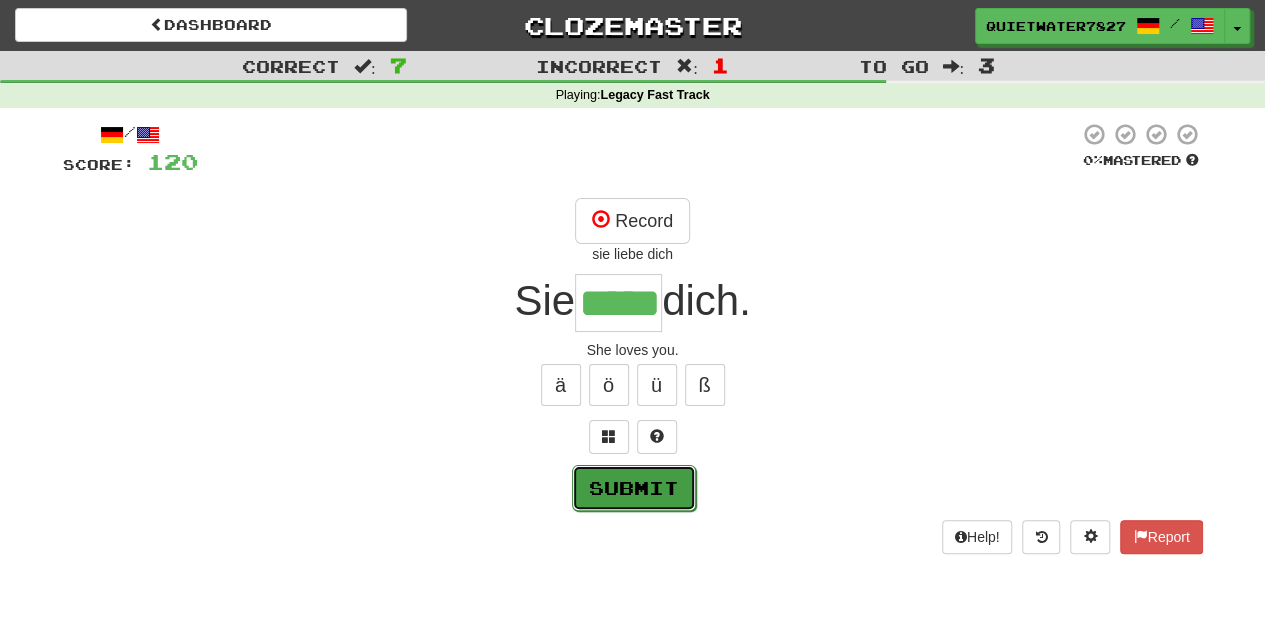 click on "Submit" at bounding box center (634, 488) 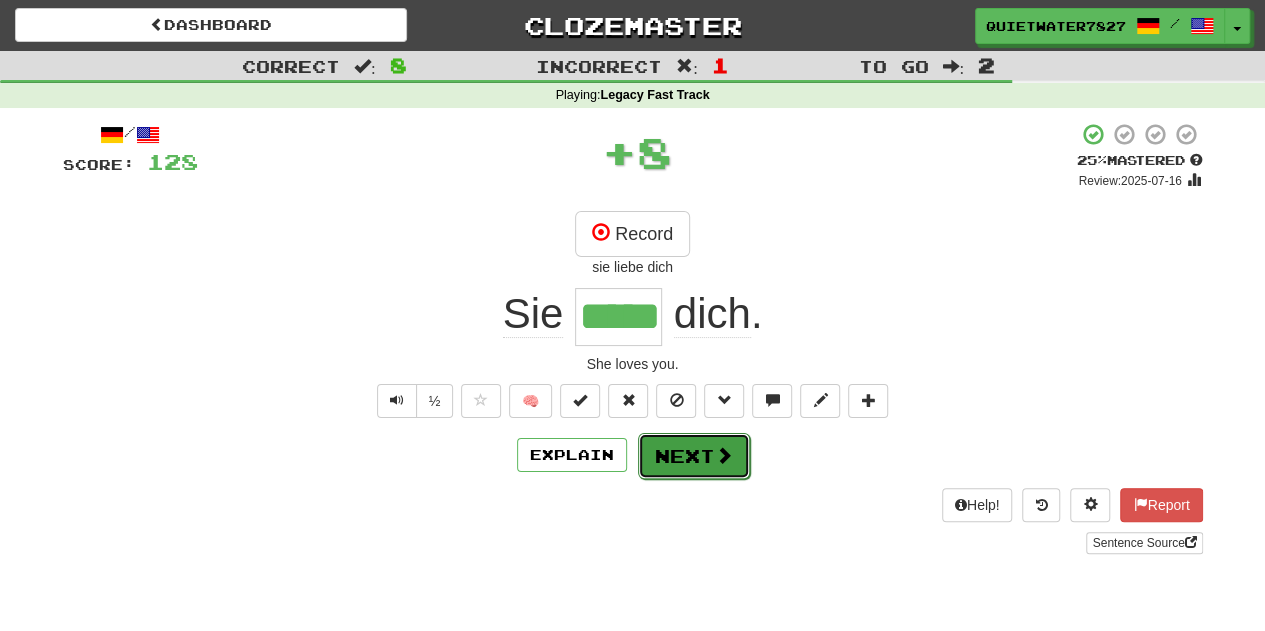 click on "Next" at bounding box center [694, 456] 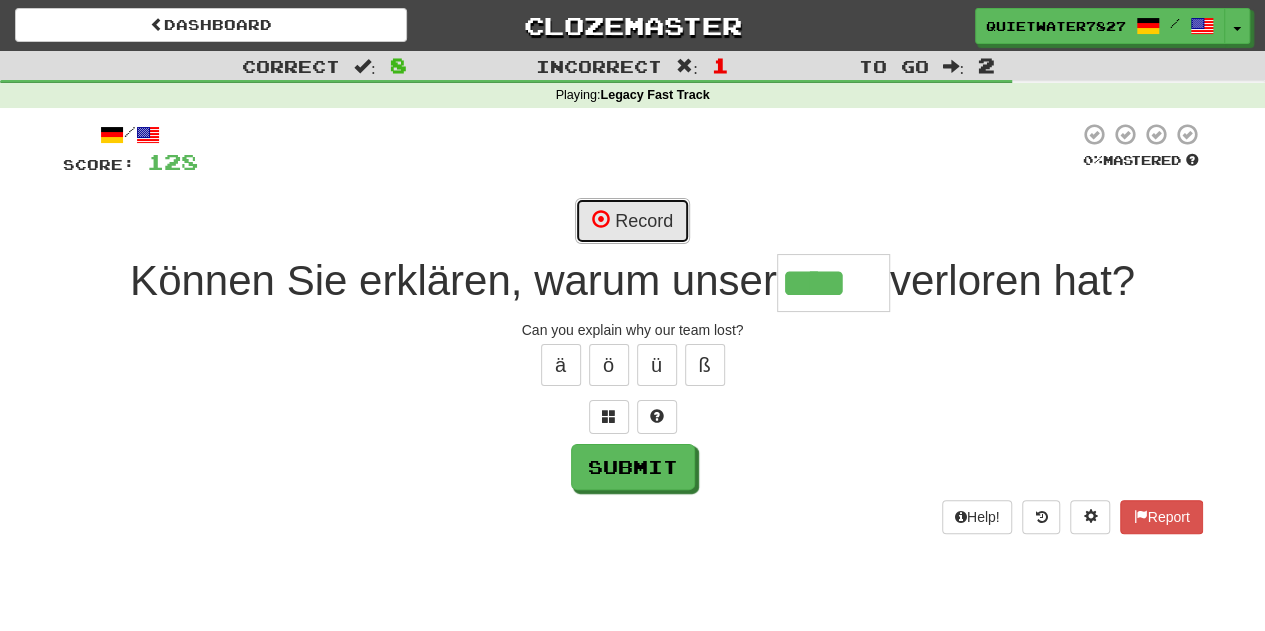 click on "Record" at bounding box center (632, 221) 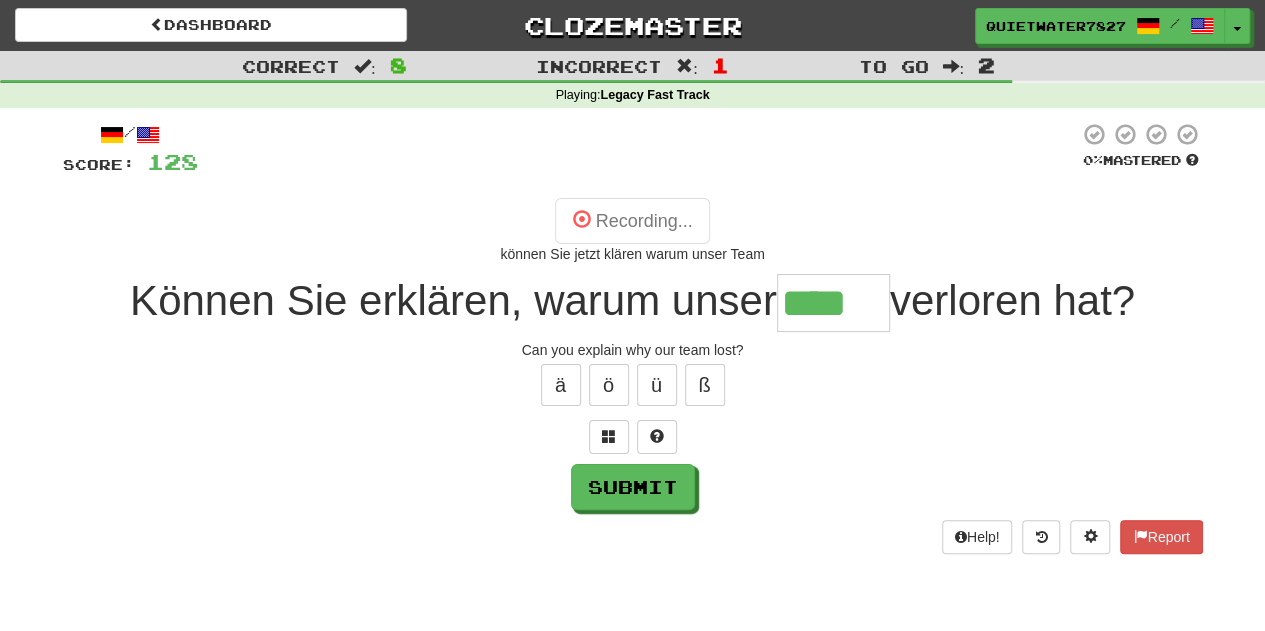 type on "****" 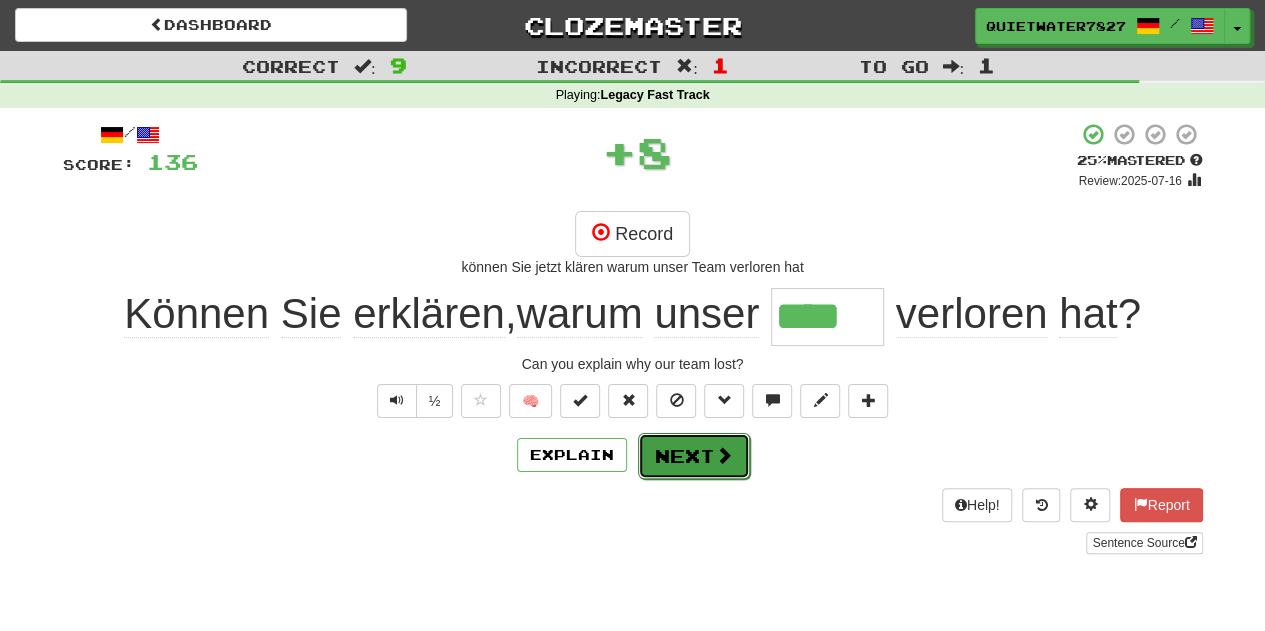 click on "Next" at bounding box center (694, 456) 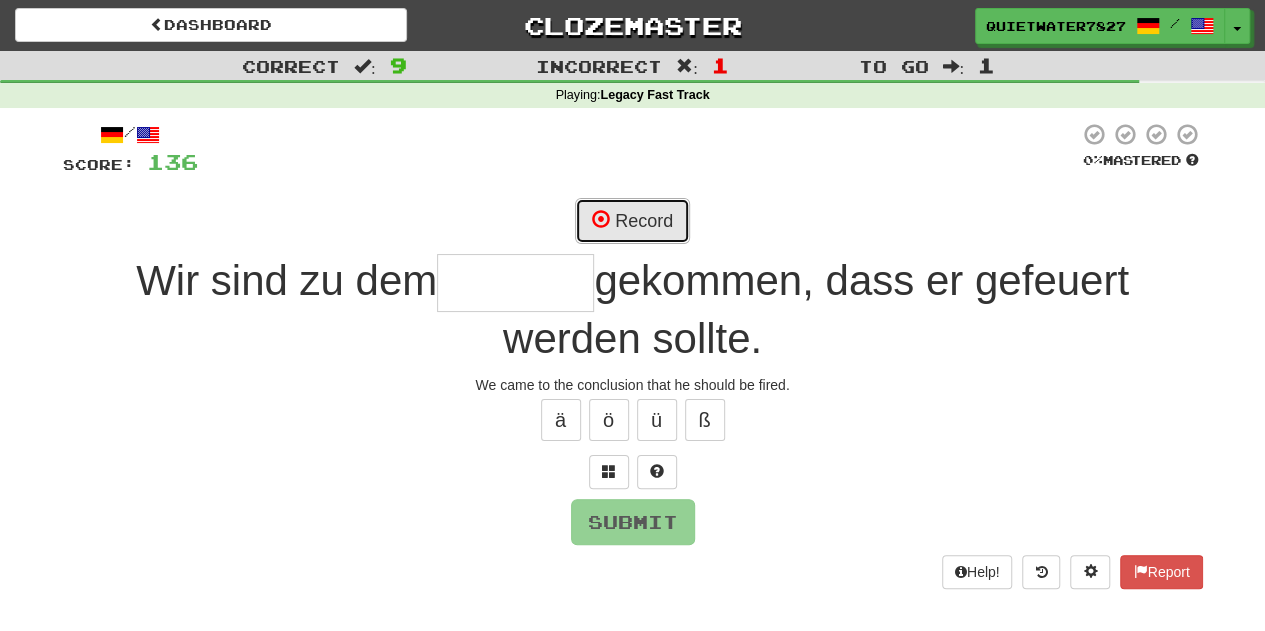 click on "Record" at bounding box center (632, 221) 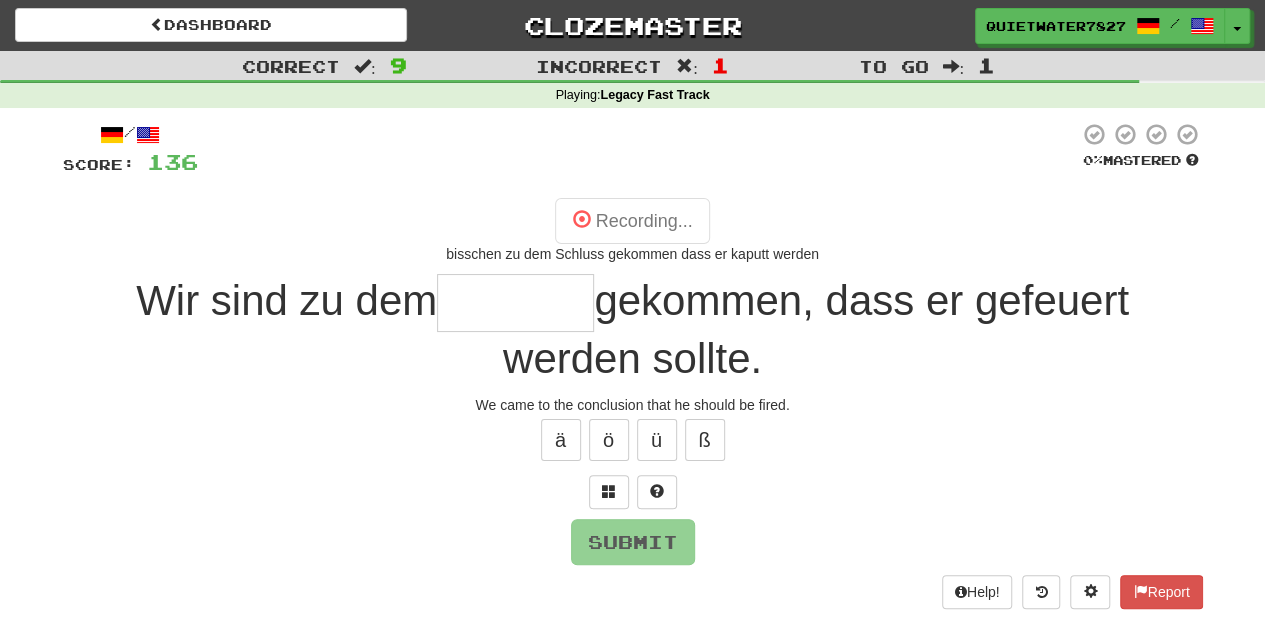type on "*******" 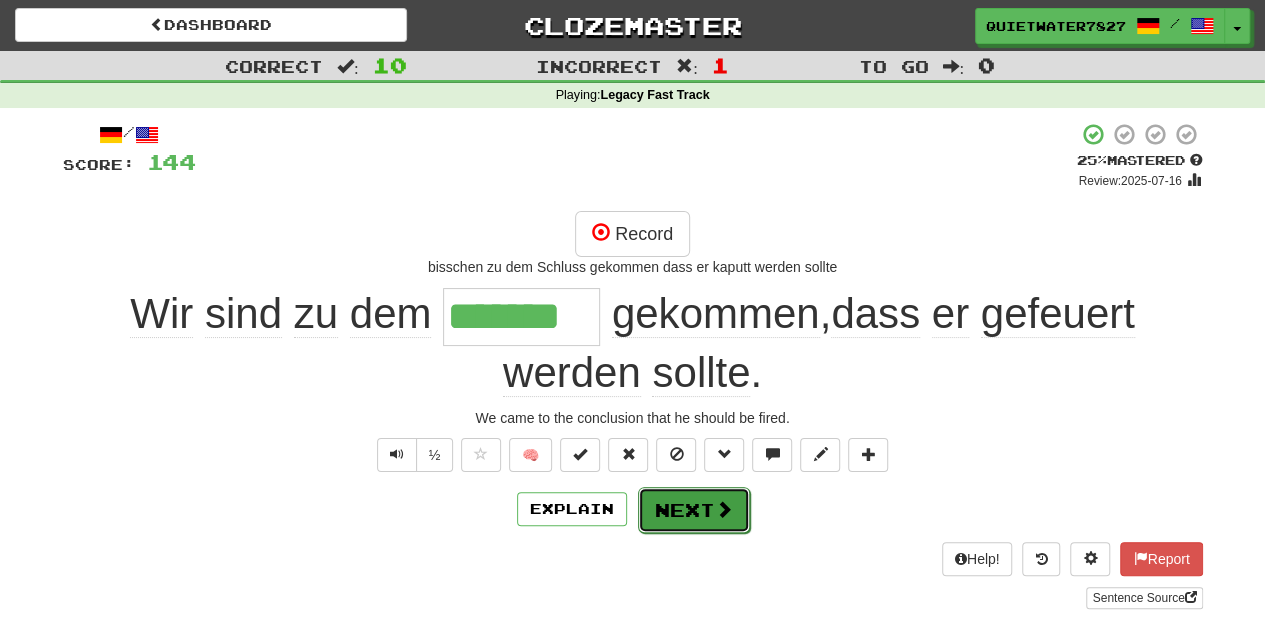 click on "Next" at bounding box center [694, 510] 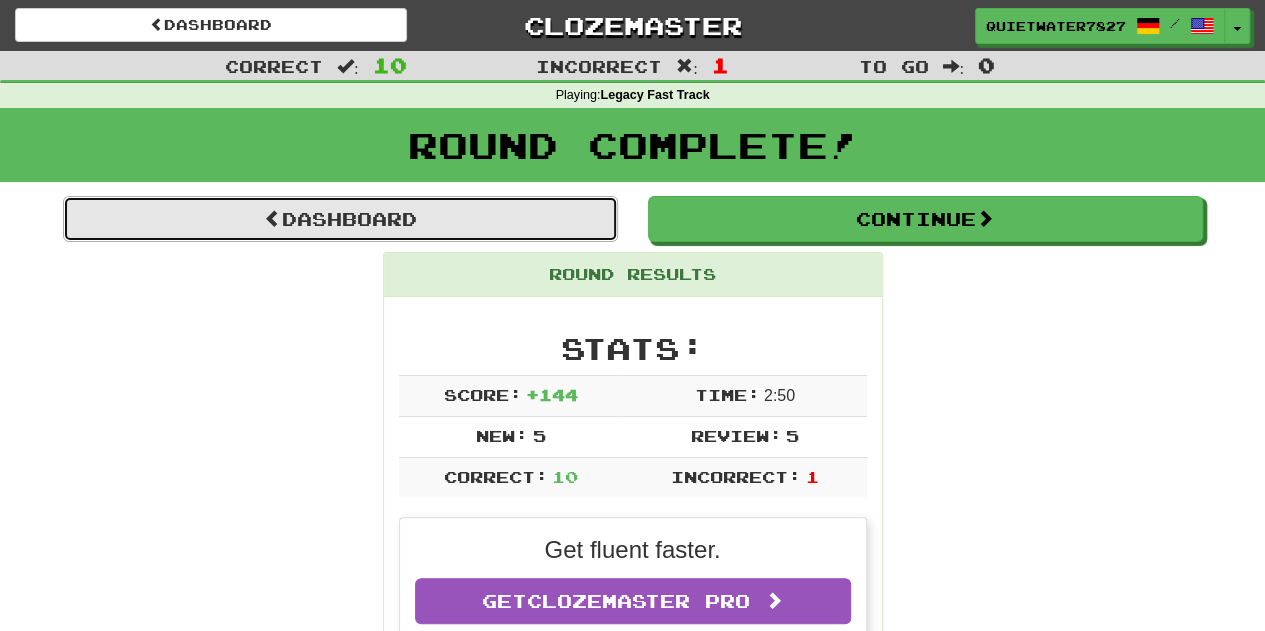 click on "Dashboard" at bounding box center (340, 219) 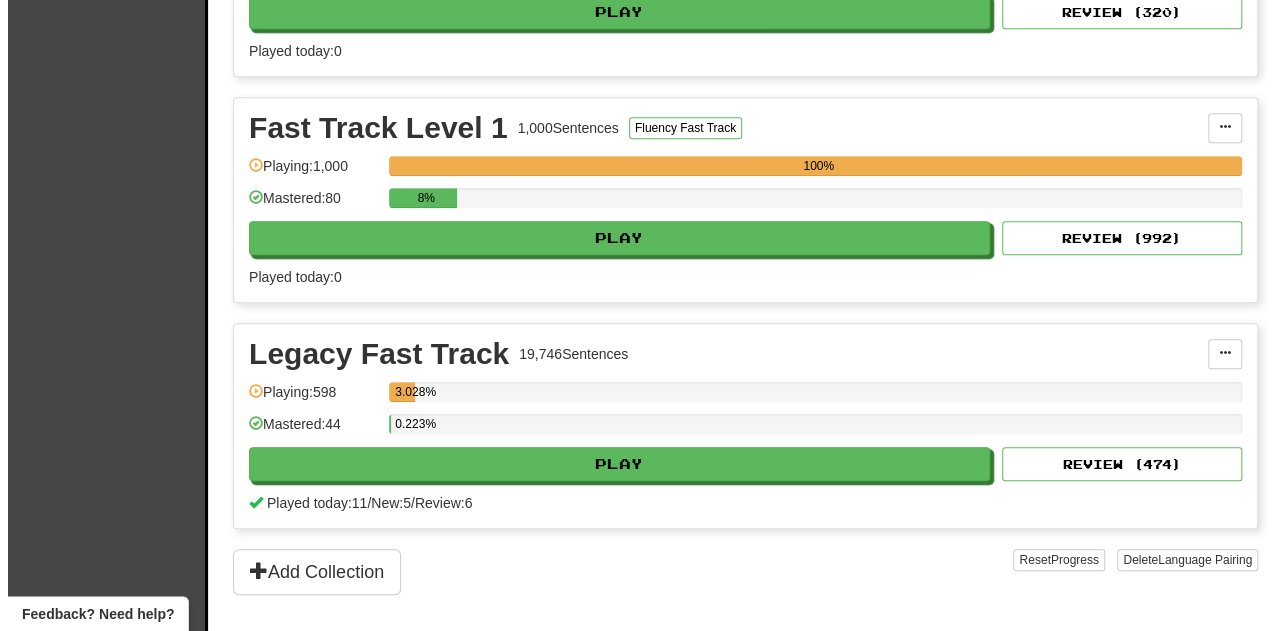 scroll, scrollTop: 594, scrollLeft: 0, axis: vertical 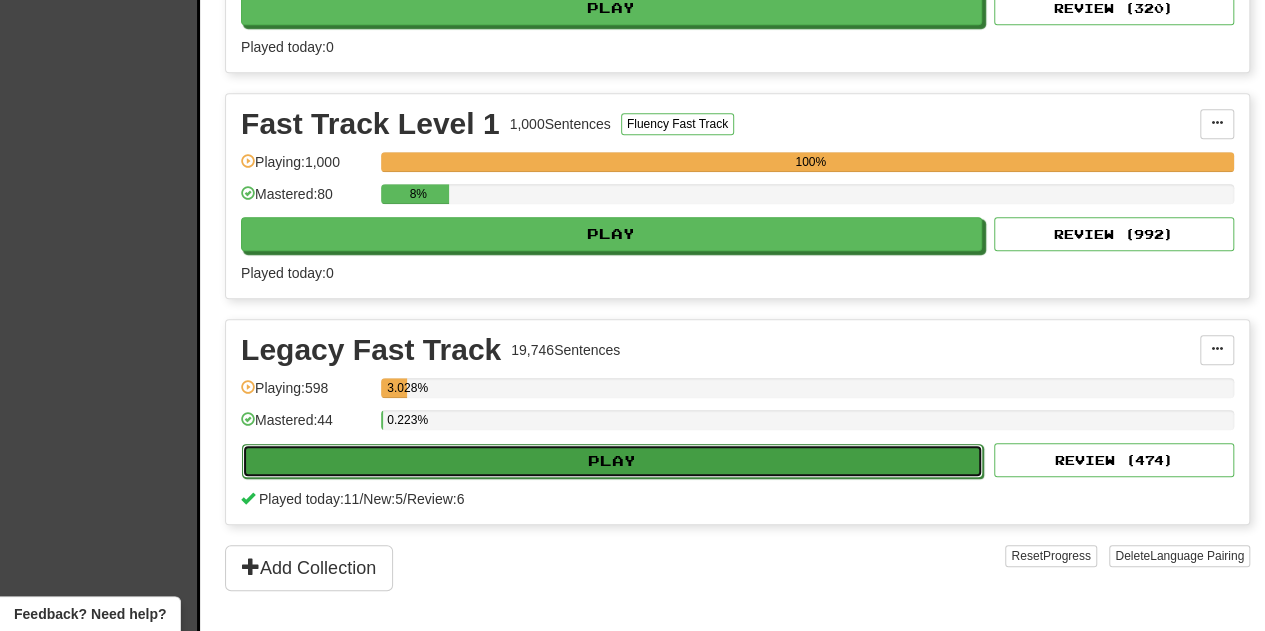 click on "Play" at bounding box center (612, 461) 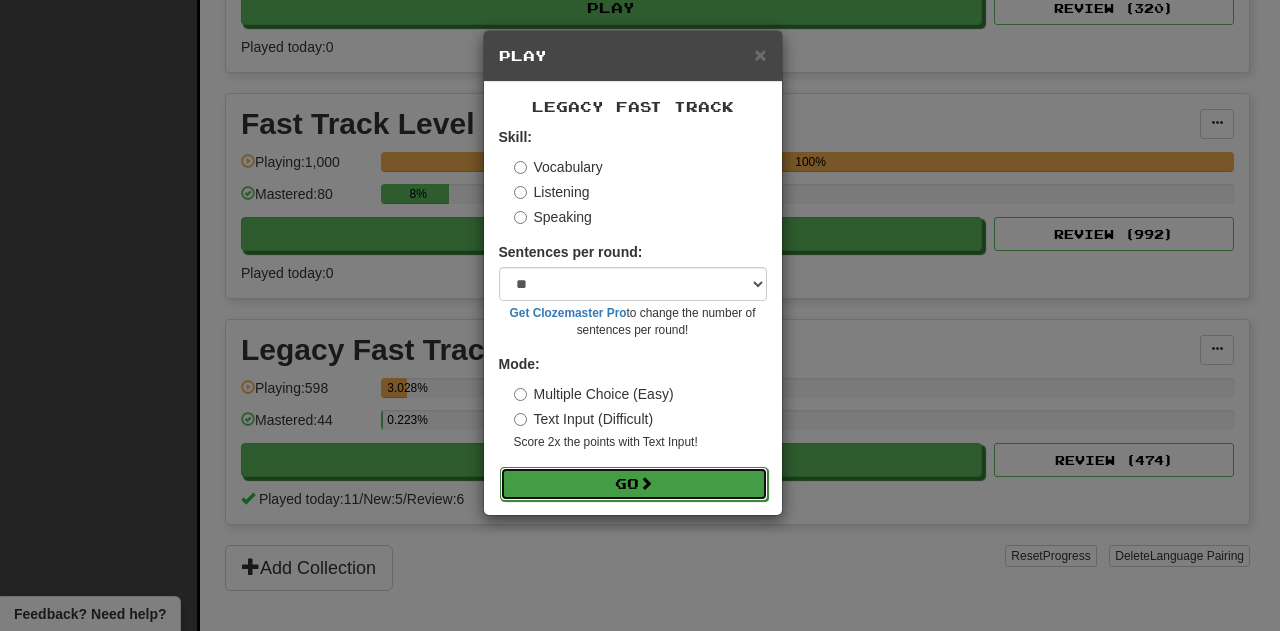 click on "Go" at bounding box center (634, 484) 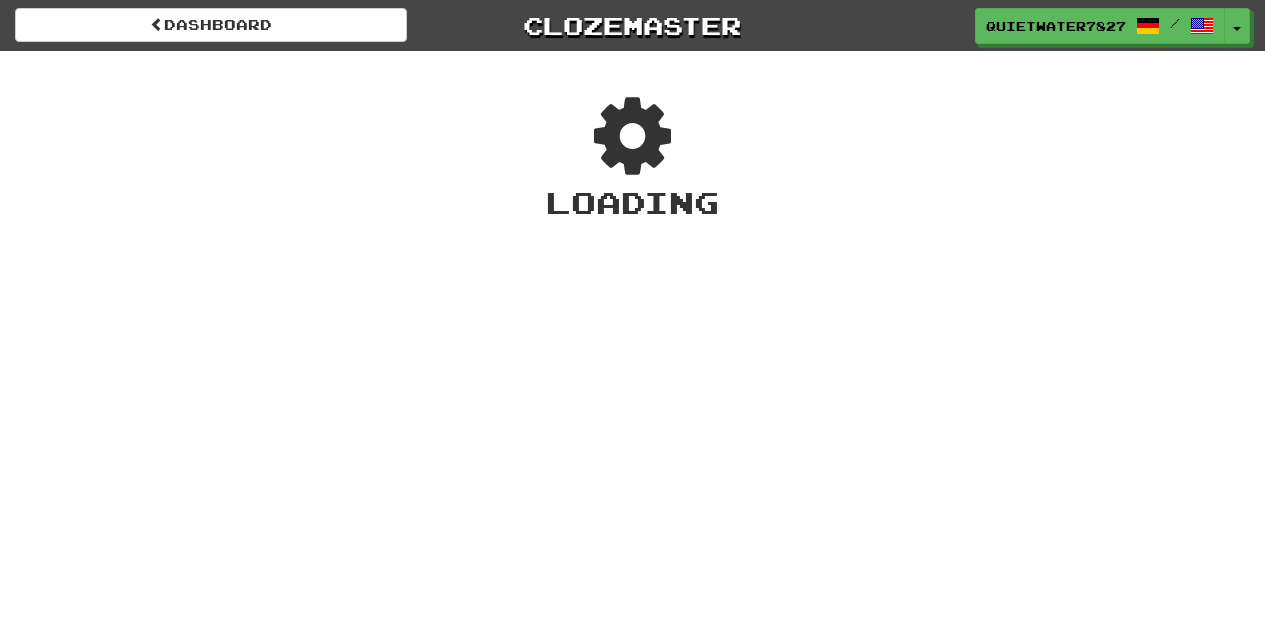 scroll, scrollTop: 0, scrollLeft: 0, axis: both 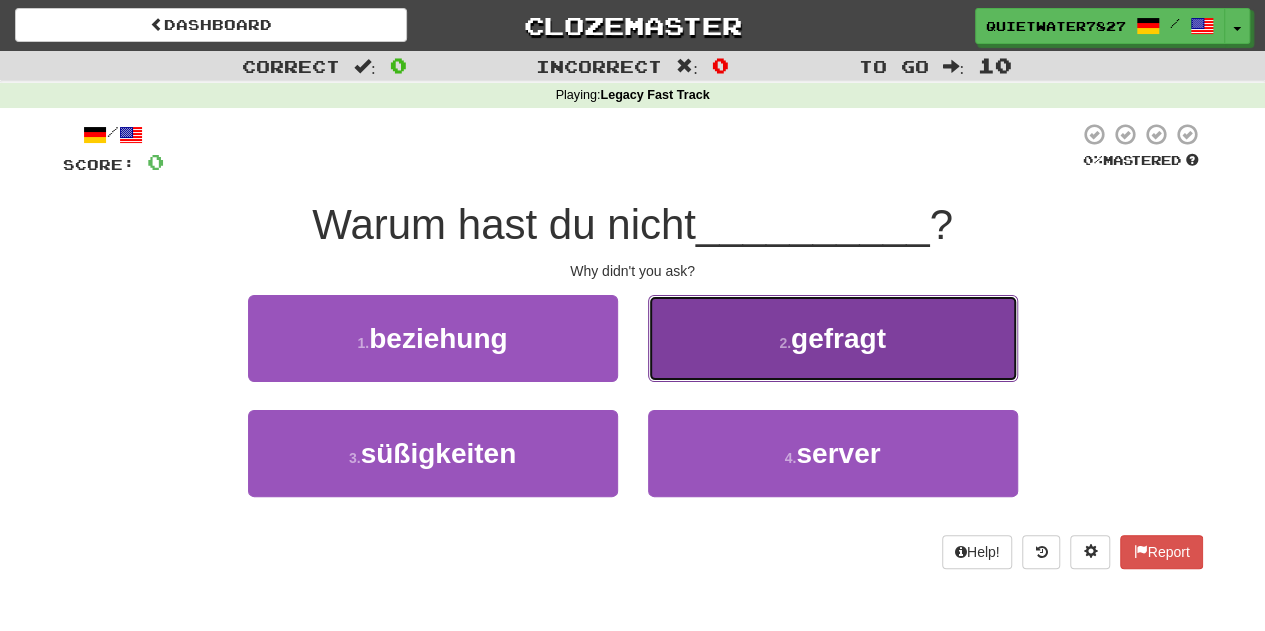 click on "2 .  gefragt" at bounding box center (833, 338) 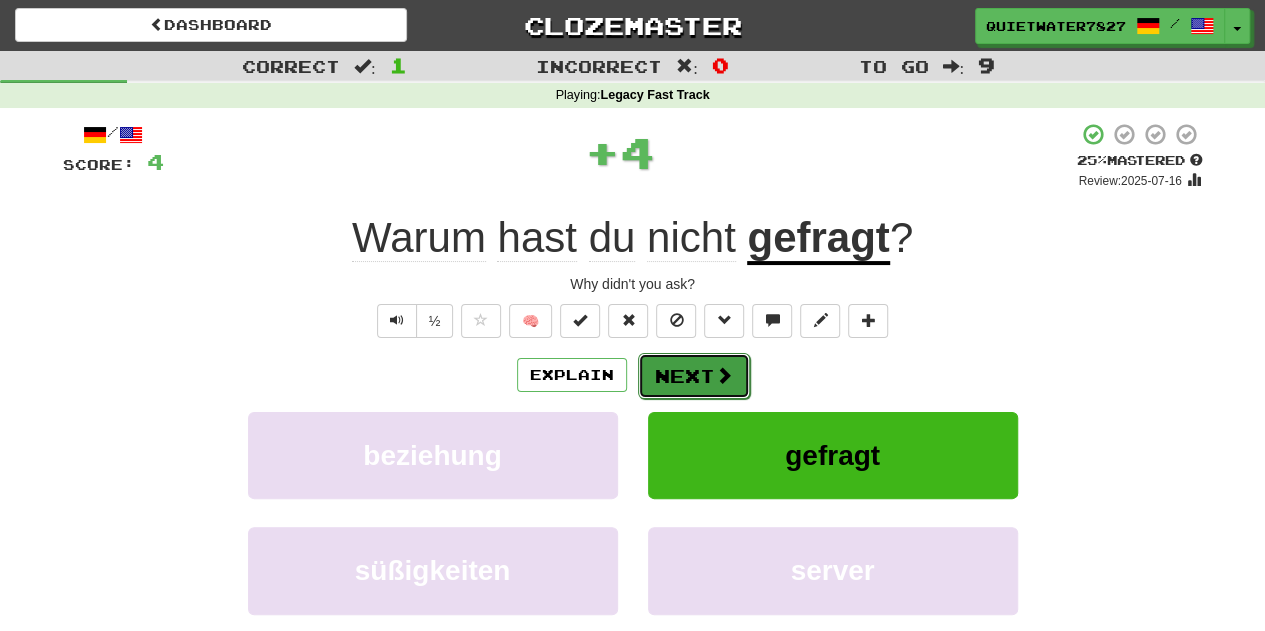 click on "Next" at bounding box center (694, 376) 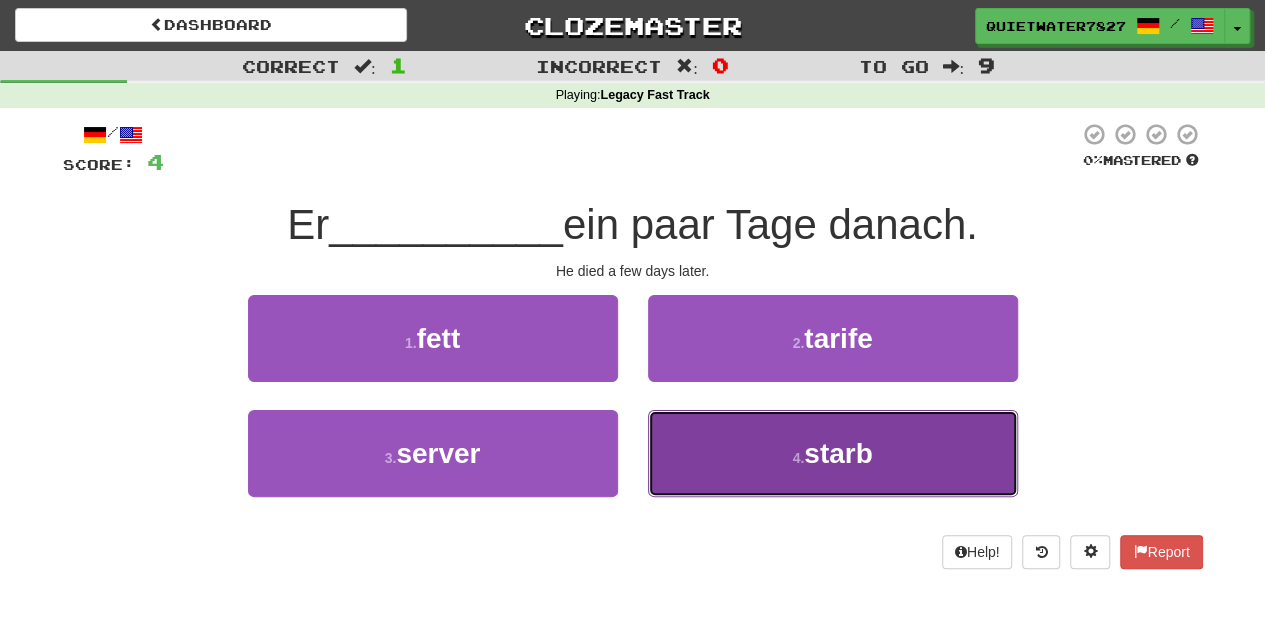 click on "4 .  starb" at bounding box center (833, 453) 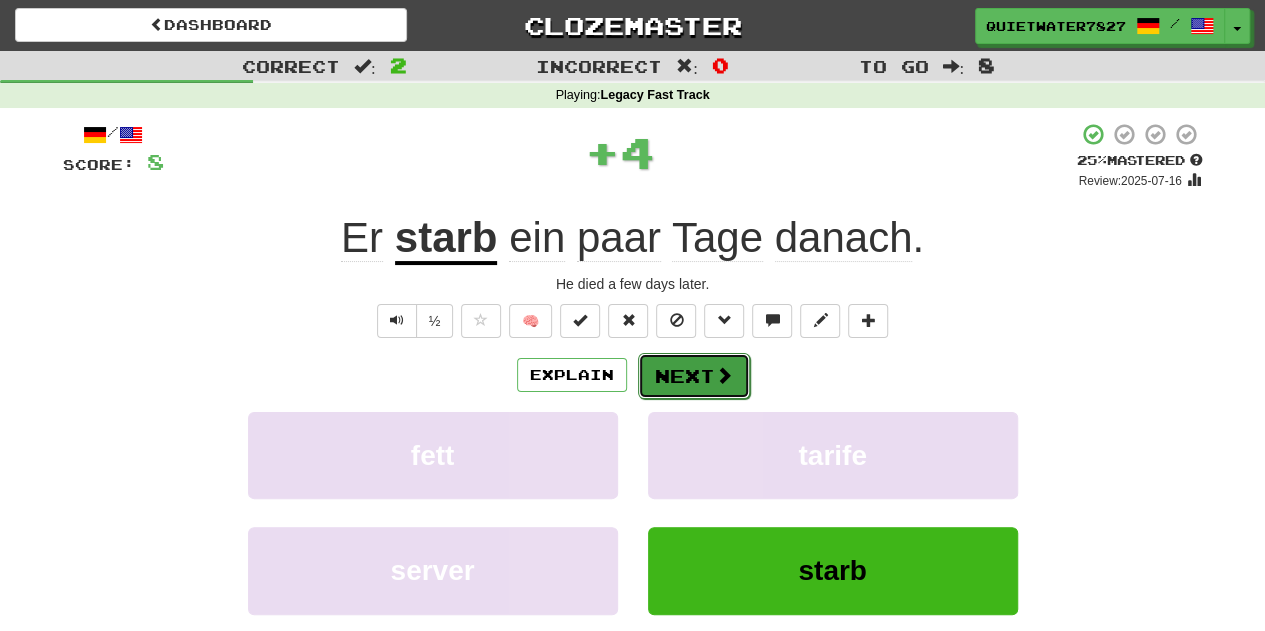 click on "Next" at bounding box center (694, 376) 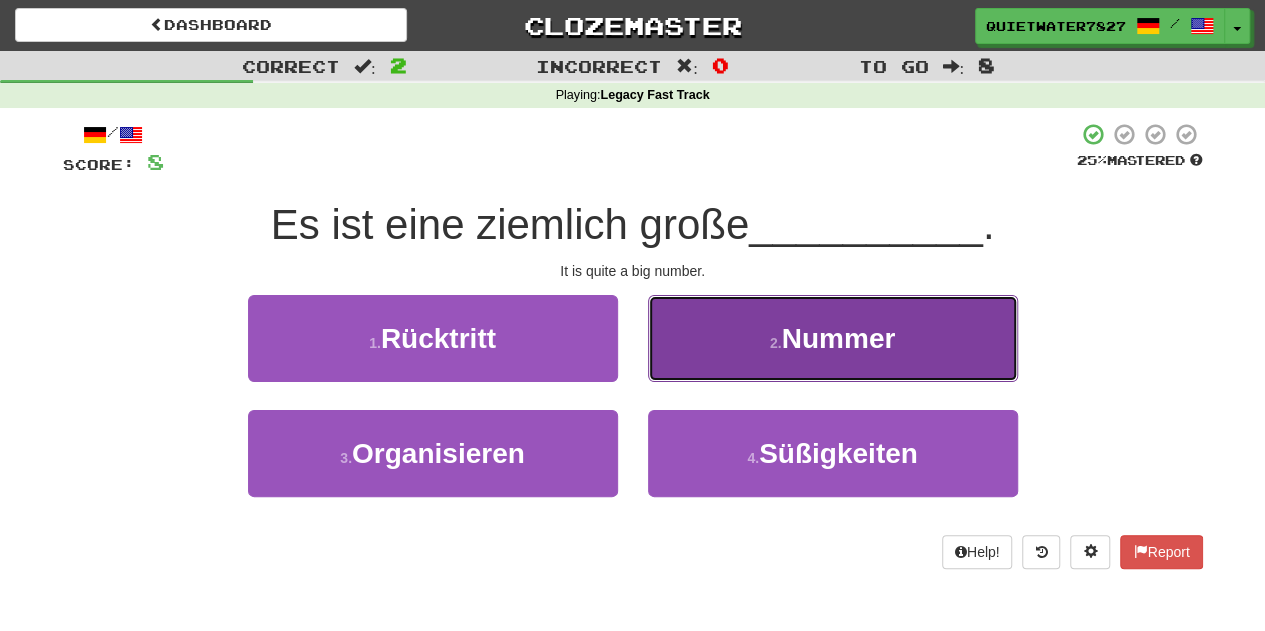 click on "2 .  Nummer" at bounding box center [833, 338] 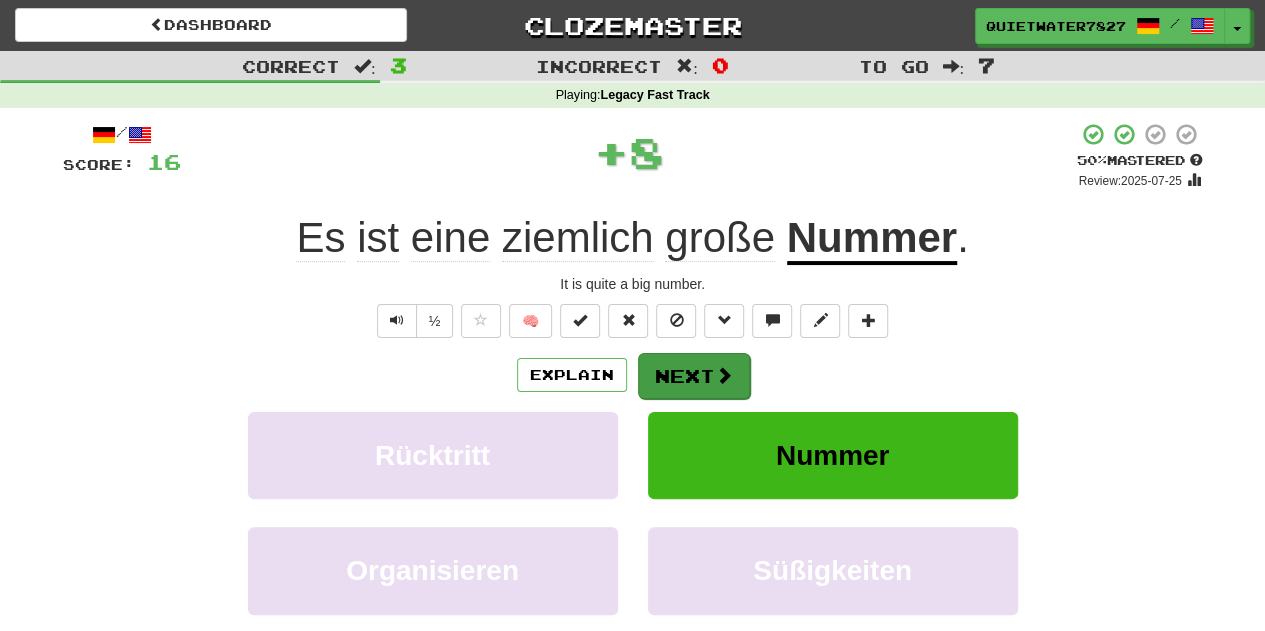 drag, startPoint x: 659, startPoint y: 347, endPoint x: 657, endPoint y: 364, distance: 17.117243 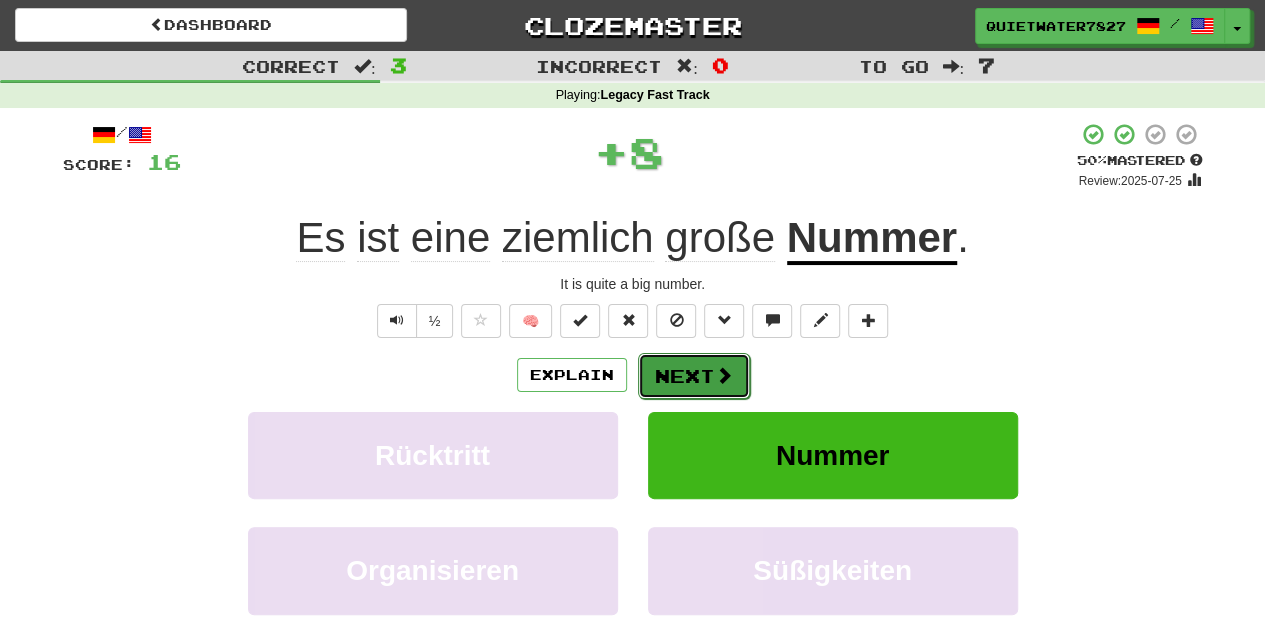 click on "Next" at bounding box center (694, 376) 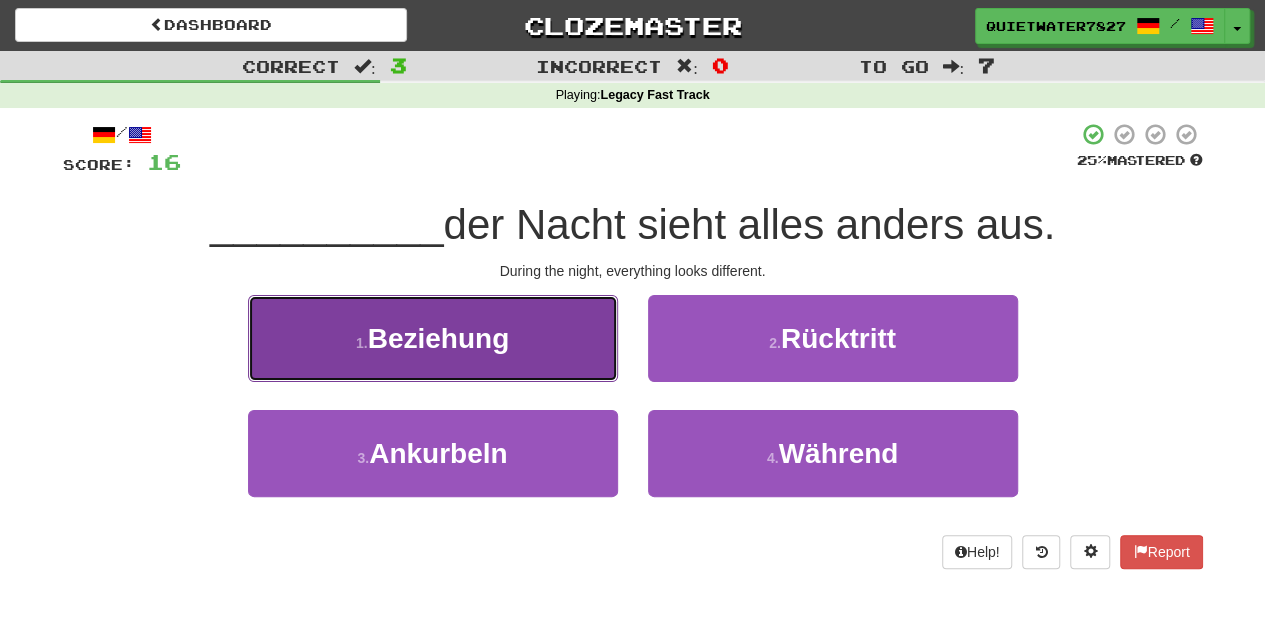 click on "1 .  Beziehung" at bounding box center [433, 338] 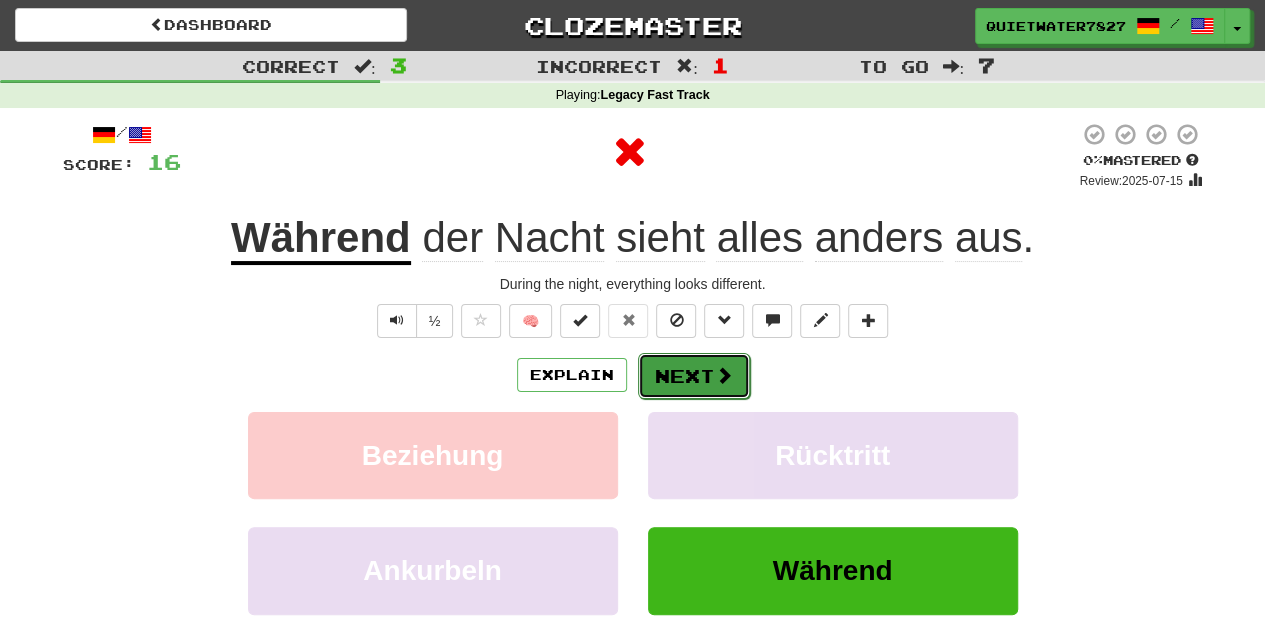 click on "Next" at bounding box center [694, 376] 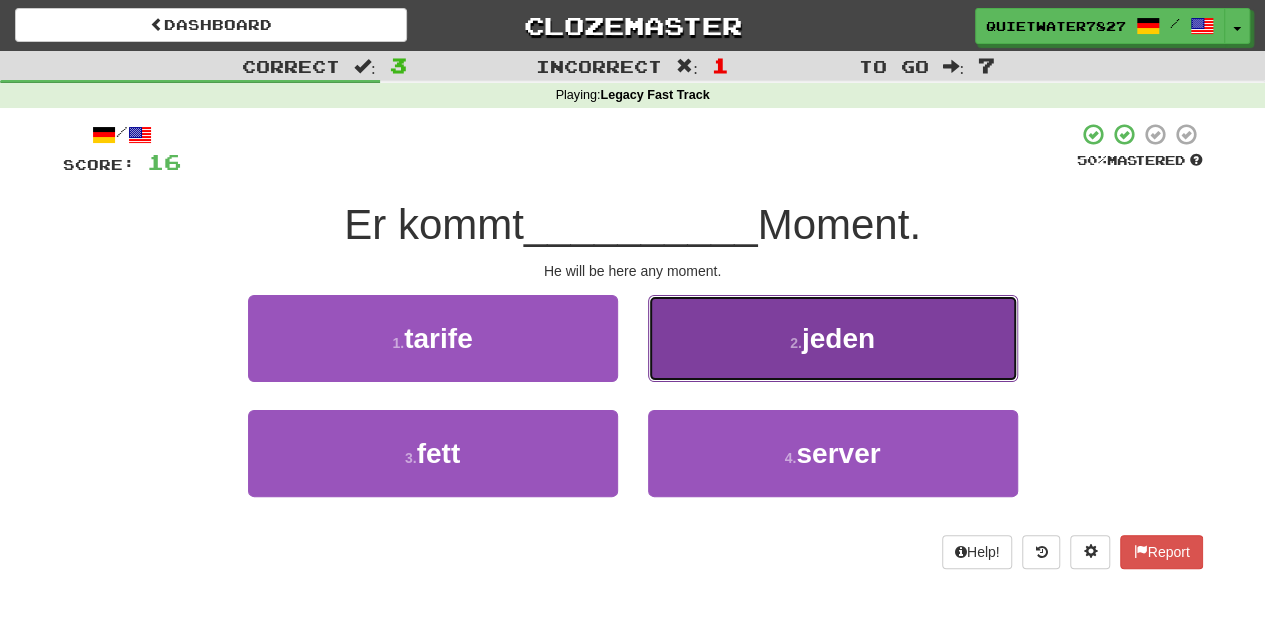 click on "2 .  jeden" at bounding box center (833, 338) 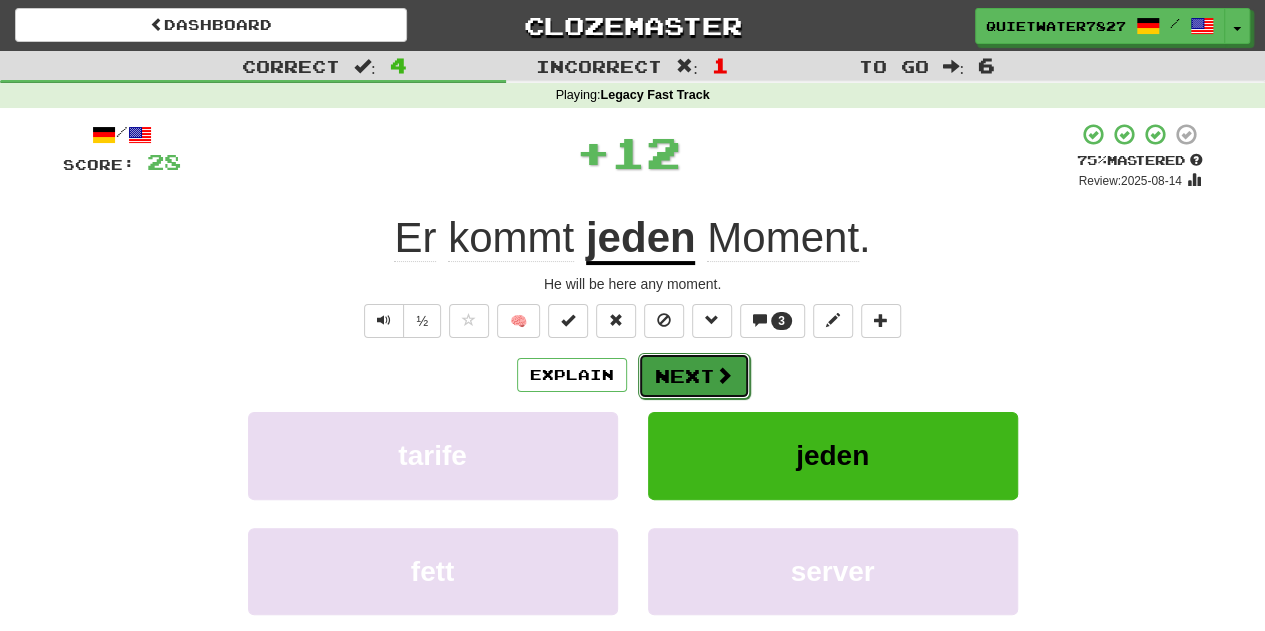 click on "Next" at bounding box center [694, 376] 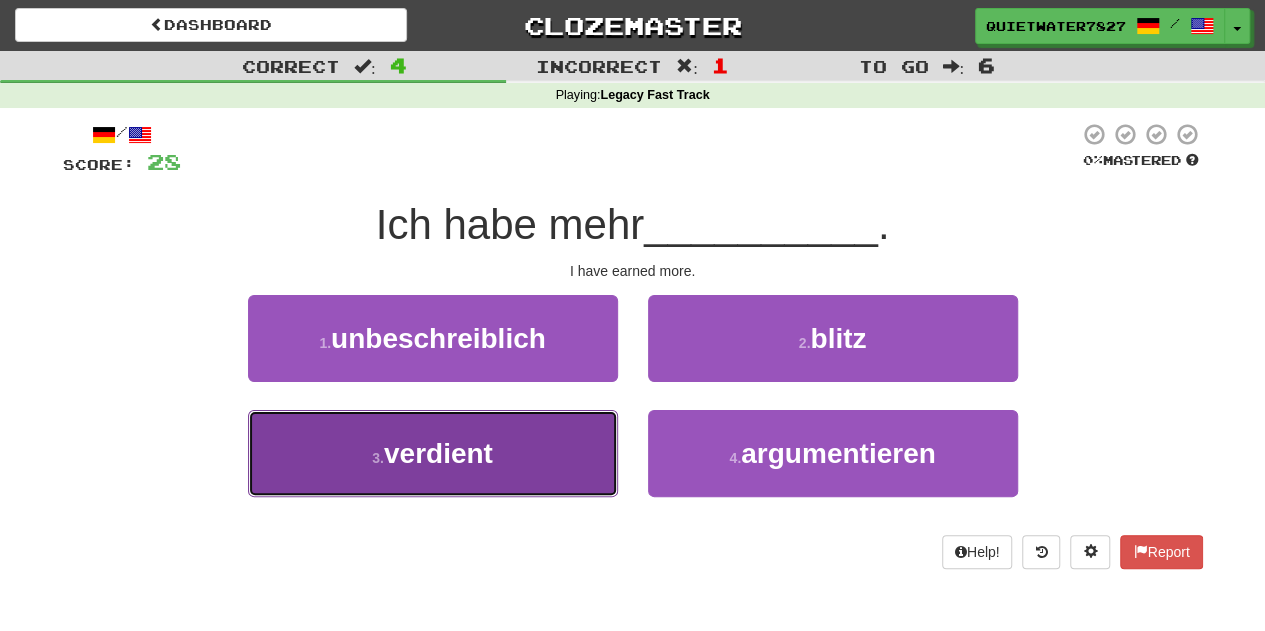 click on "3 .  verdient" at bounding box center (433, 453) 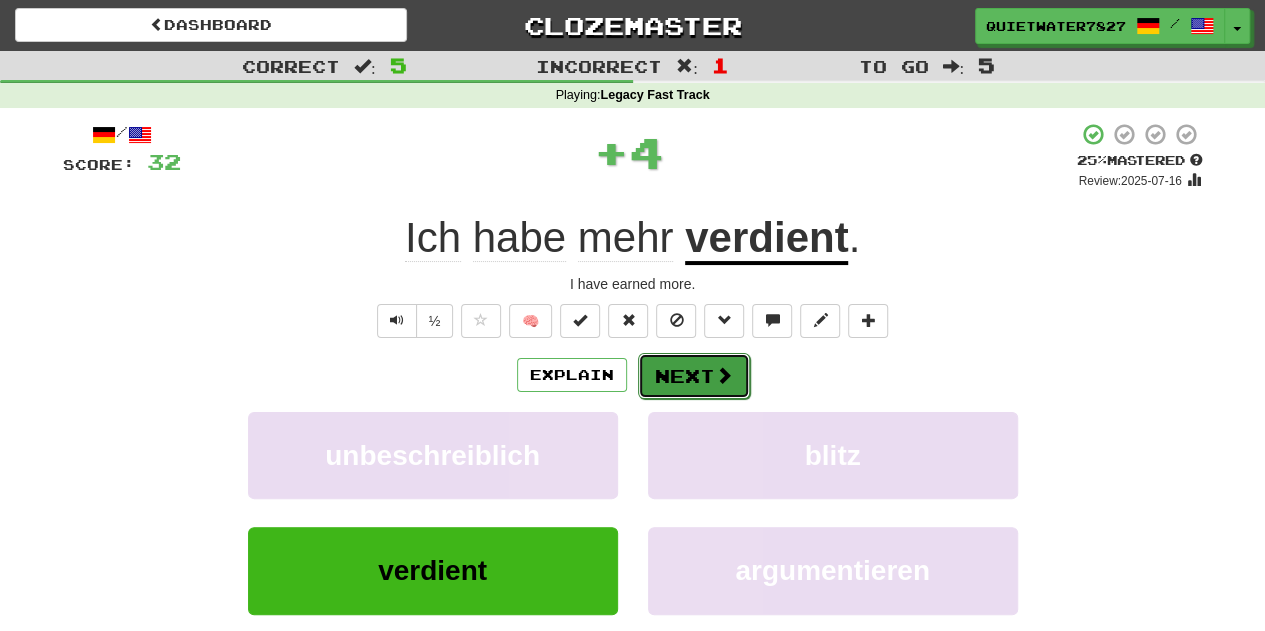 click on "Next" at bounding box center (694, 376) 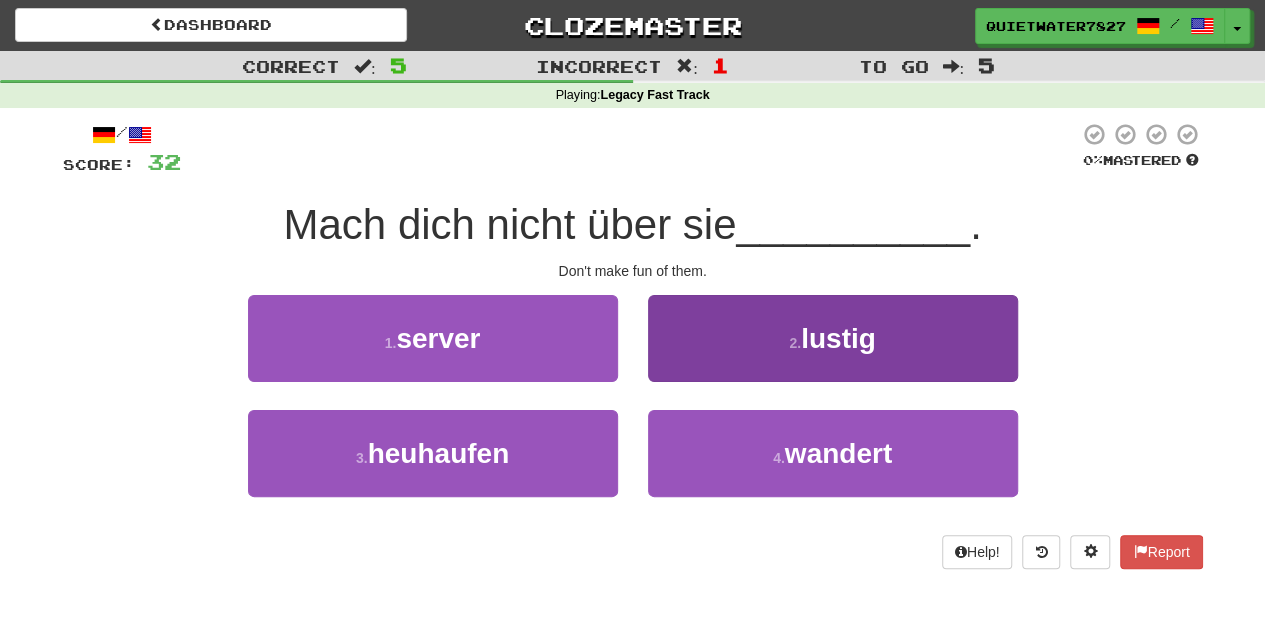 drag, startPoint x: 706, startPoint y: 293, endPoint x: 700, endPoint y: 322, distance: 29.614185 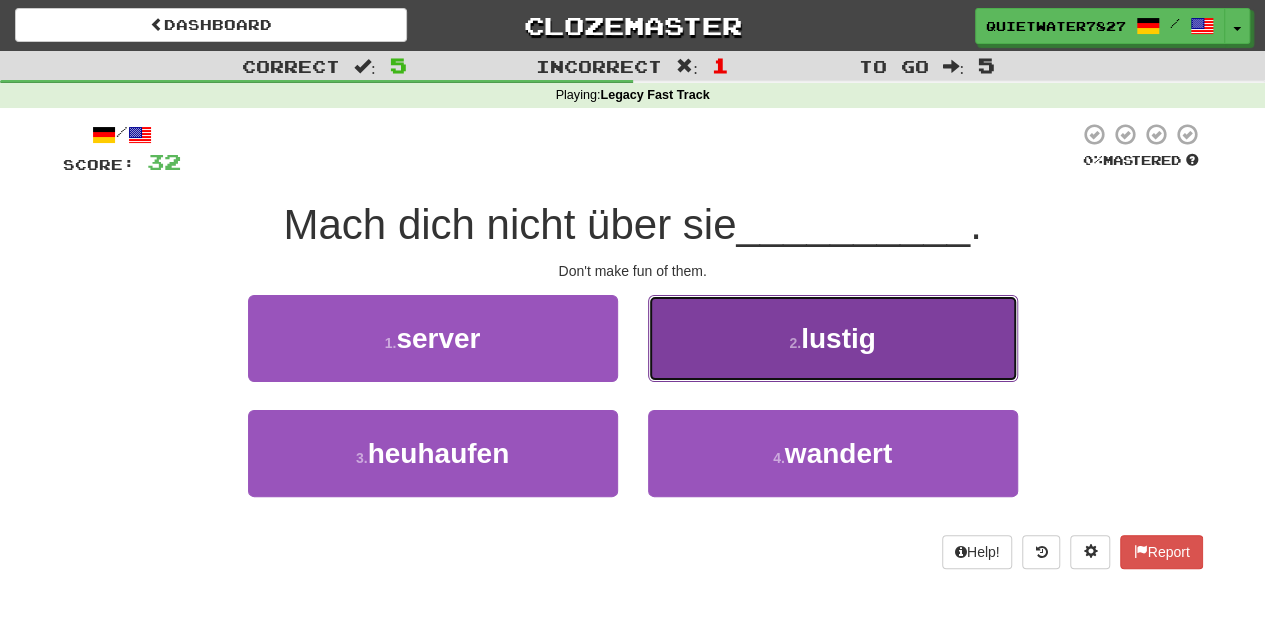 click on "2 .  lustig" at bounding box center [833, 338] 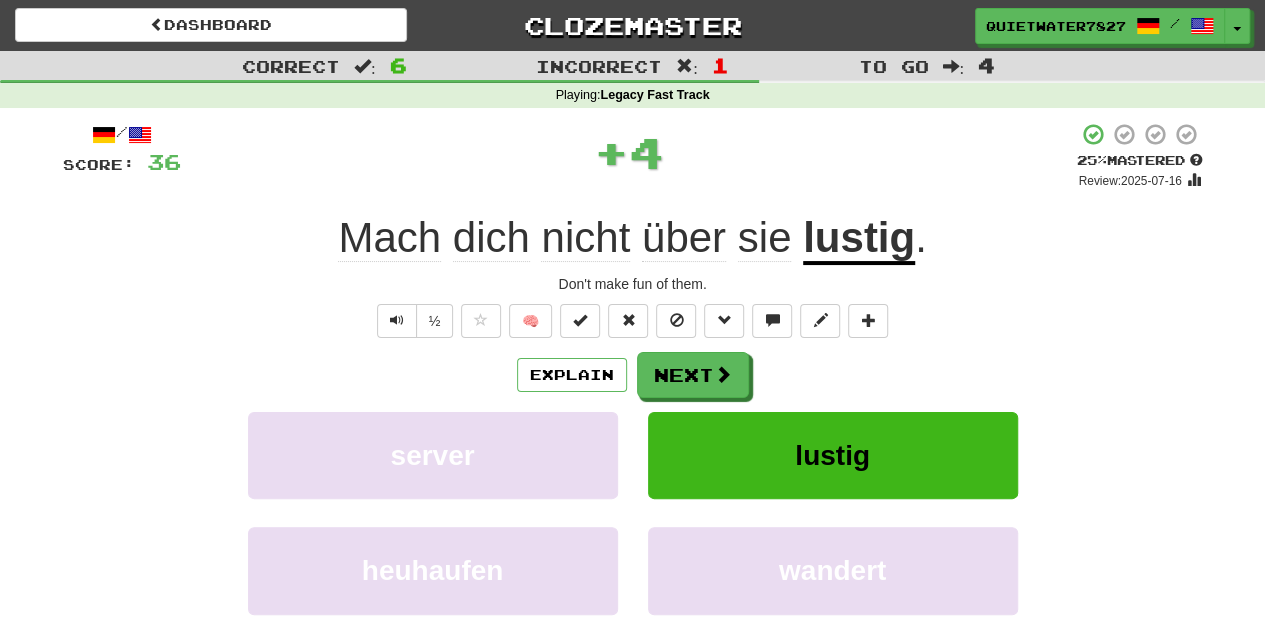 click on "/  Score:   36 + 4 25 %  Mastered Review:  2025-07-16 Mach   dich   nicht   über   sie   lustig . Don't make fun of them. ½ 🧠 Explain Next server lustig heuhaufen wandert Learn more: server lustig heuhaufen wandert  Help!  Report Sentence Source" at bounding box center (633, 435) 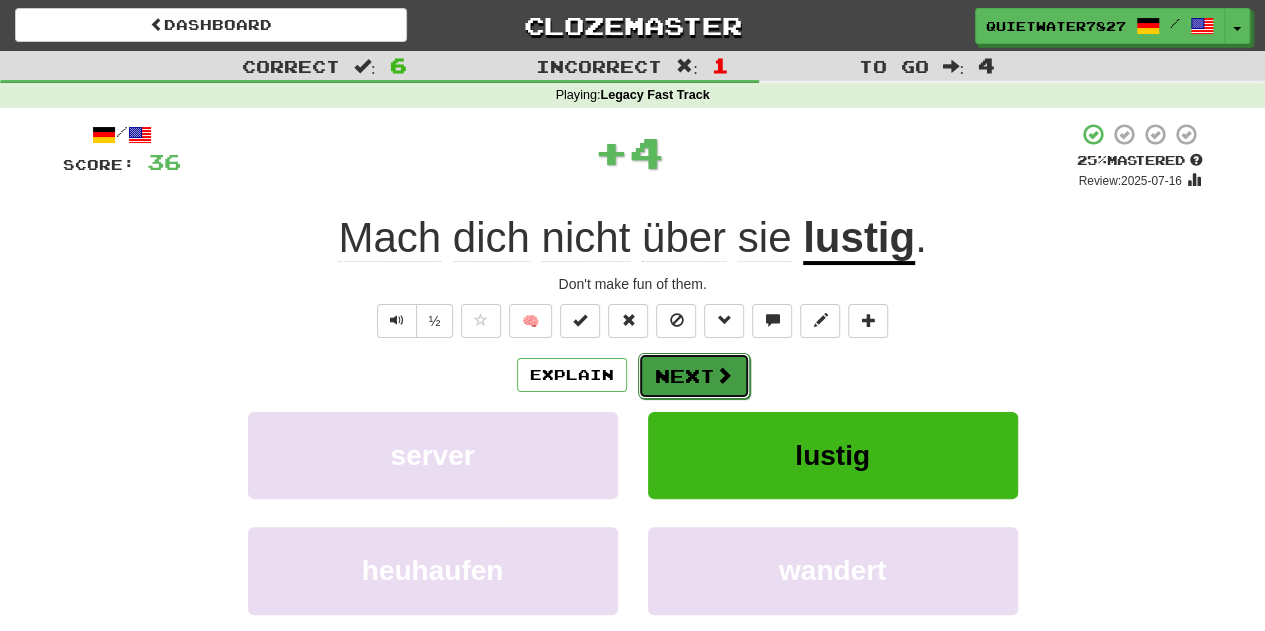 click on "Next" at bounding box center [694, 376] 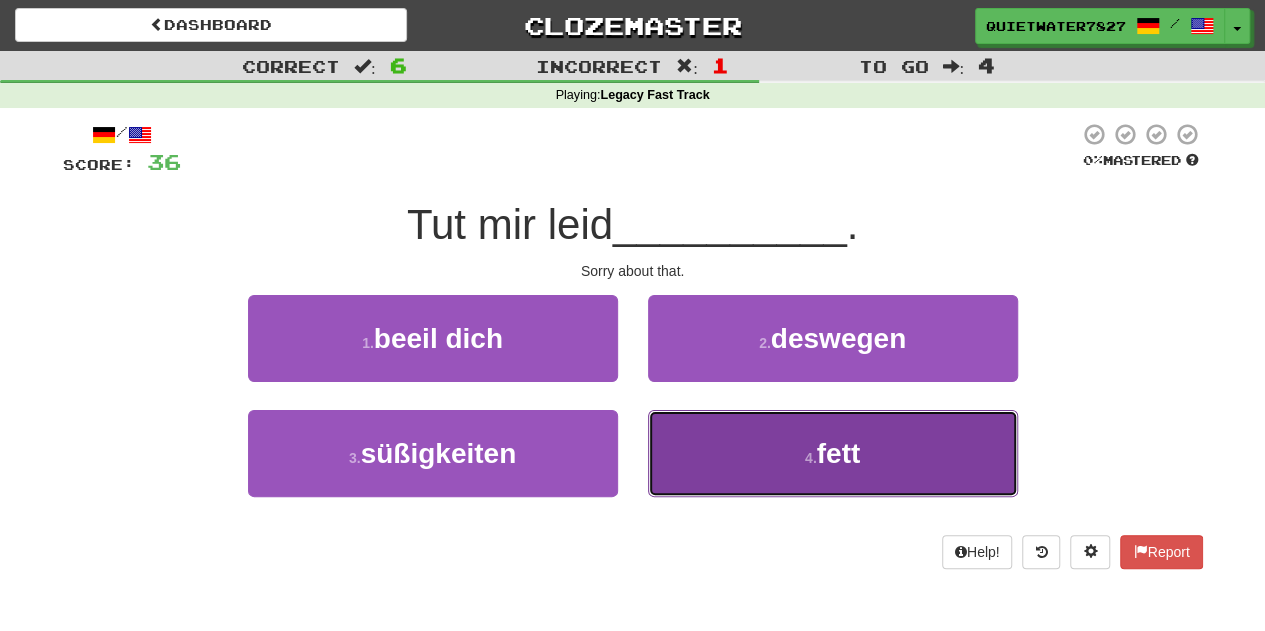 click on "4 .  fett" at bounding box center (833, 453) 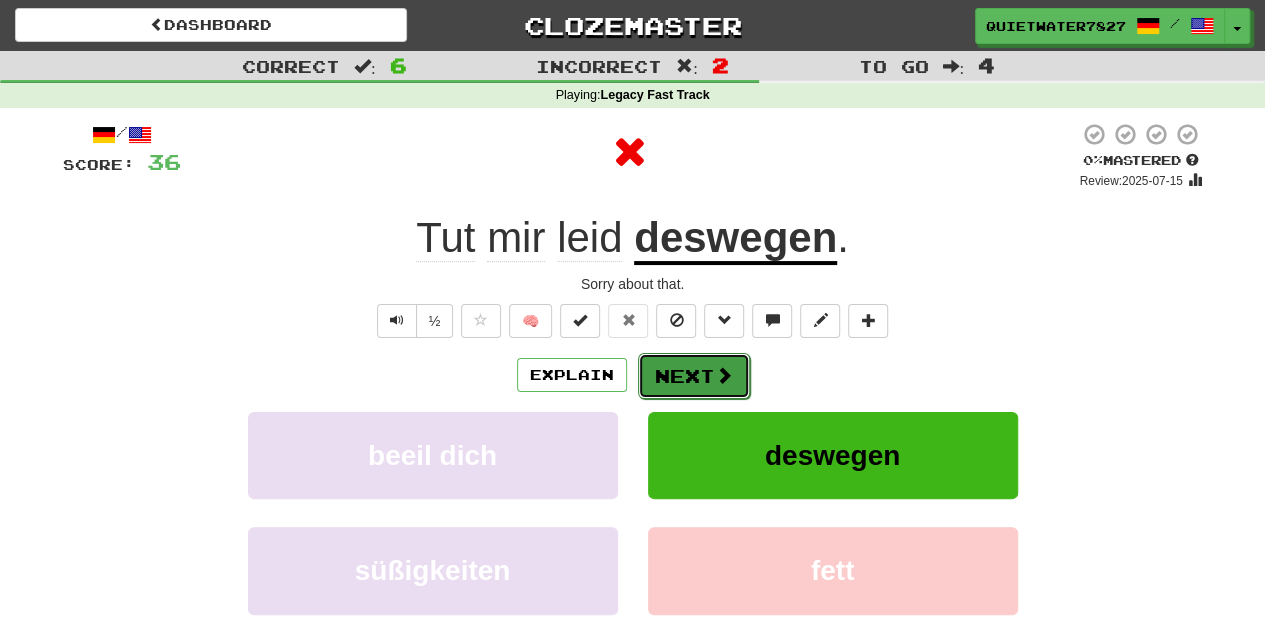 click on "Next" at bounding box center [694, 376] 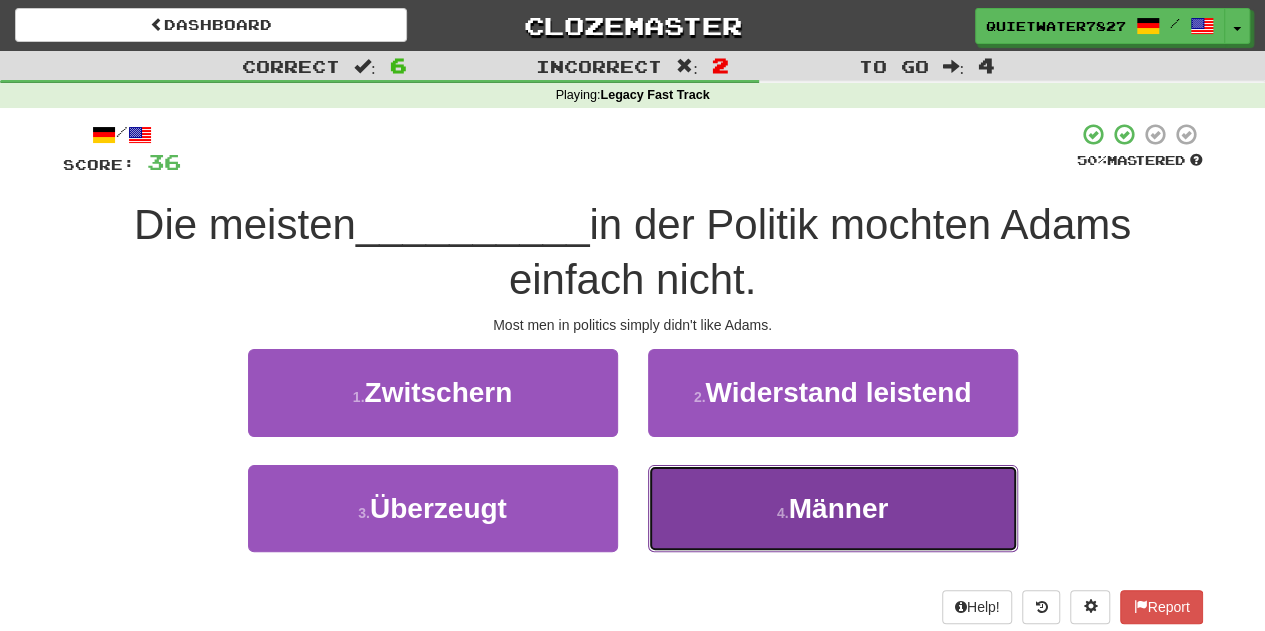 click on "4 .  Männer" at bounding box center (833, 508) 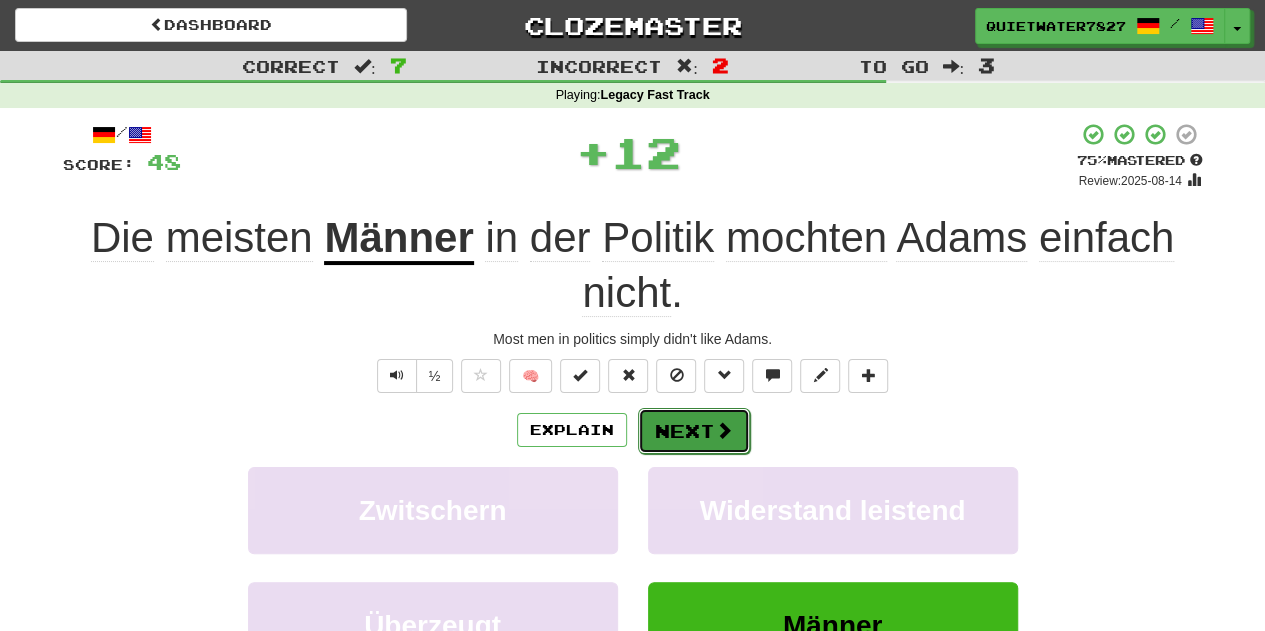 click on "Next" at bounding box center [694, 431] 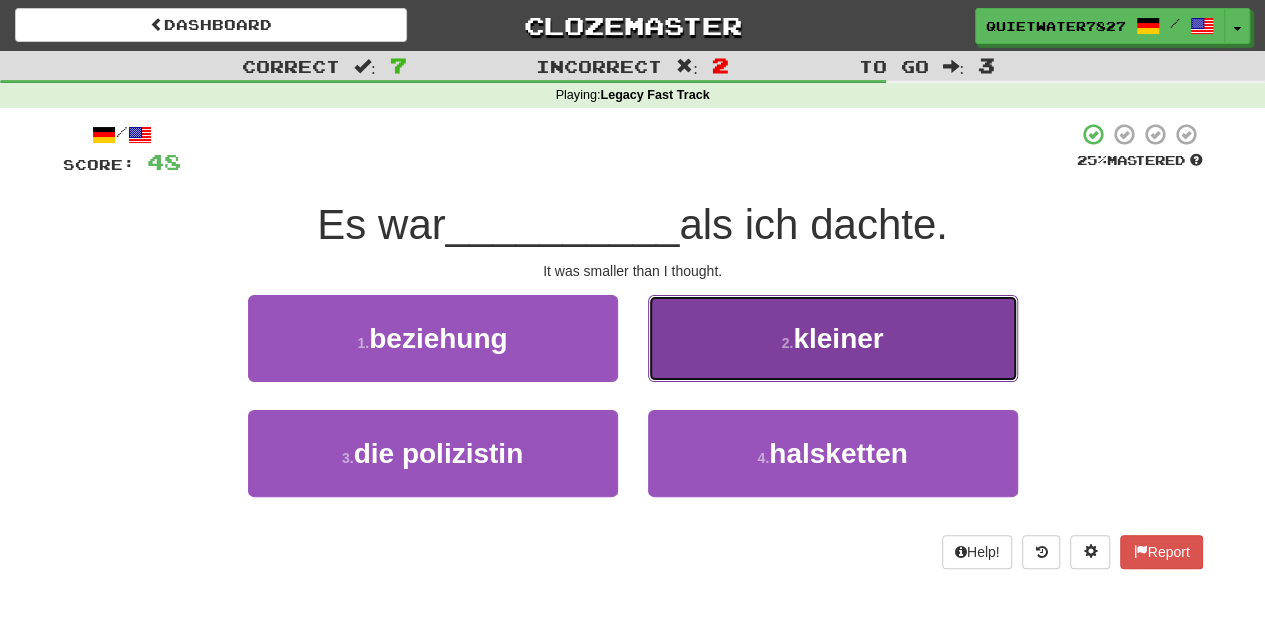 click on "2 .  kleiner" at bounding box center [833, 338] 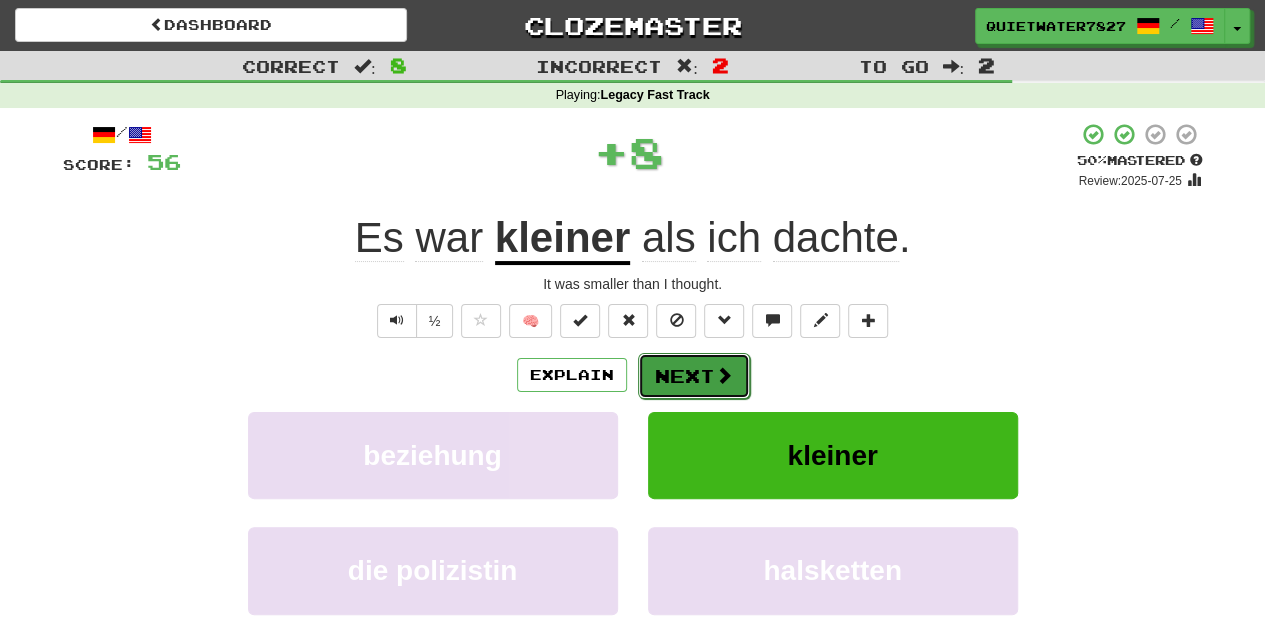click on "Next" at bounding box center (694, 376) 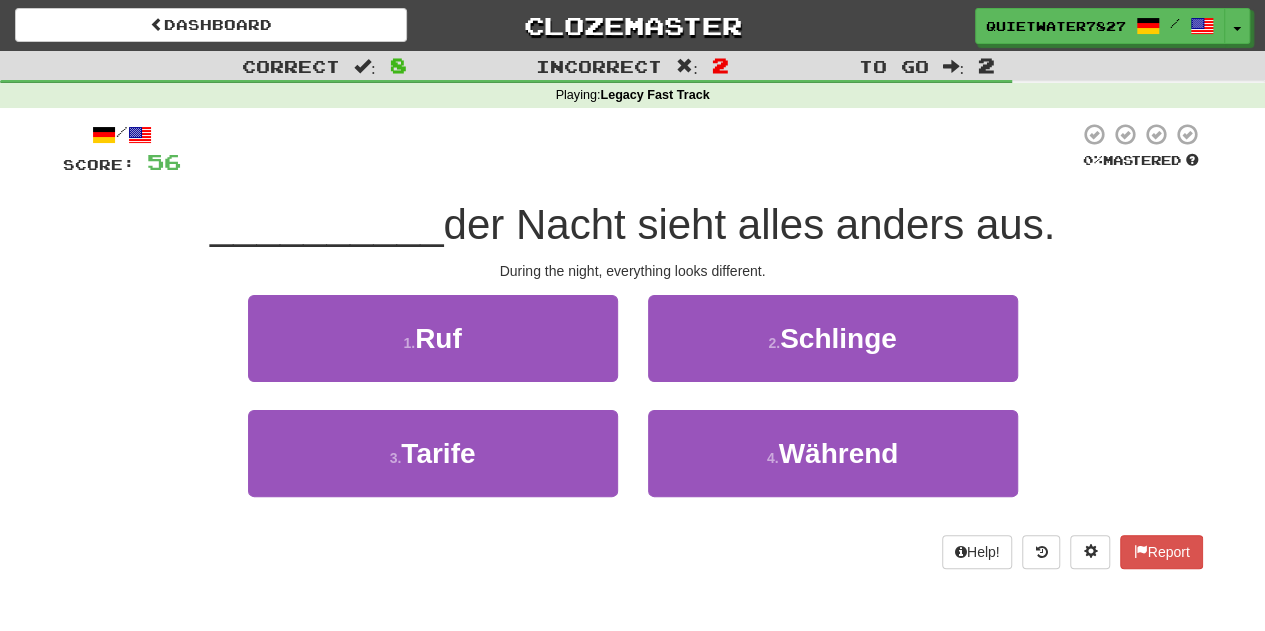 click on "4 .  Während" at bounding box center [833, 467] 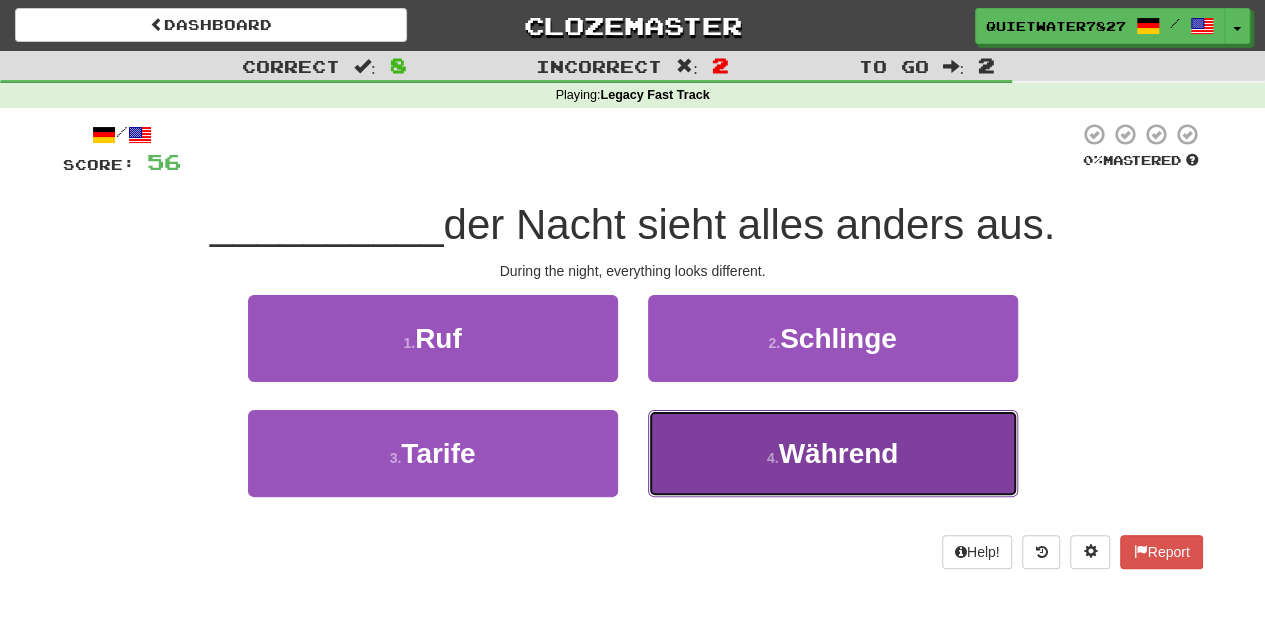 click on "4 .  Während" at bounding box center (833, 453) 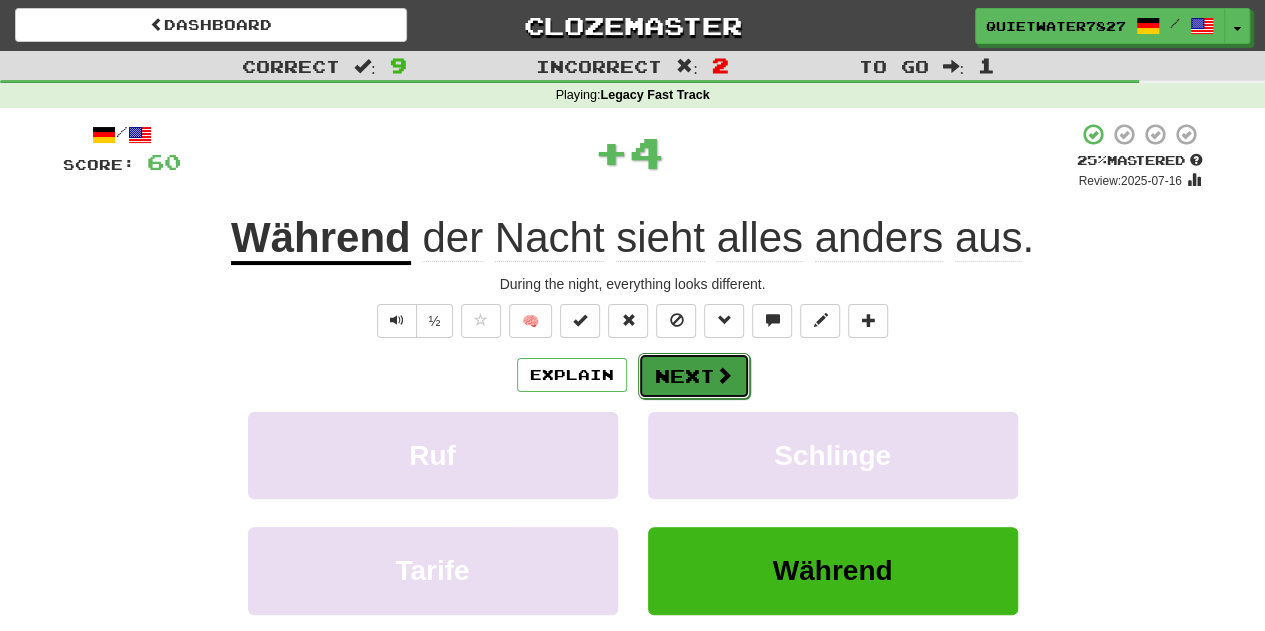 click on "Next" at bounding box center [694, 376] 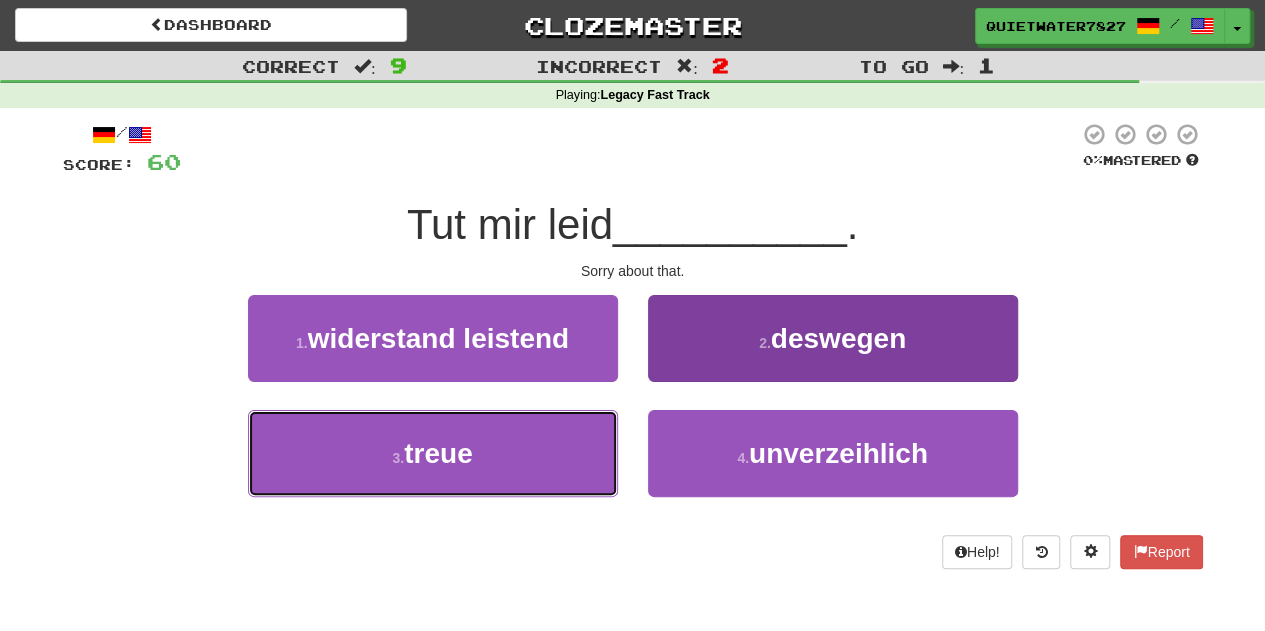 drag, startPoint x: 542, startPoint y: 463, endPoint x: 766, endPoint y: 337, distance: 257.00583 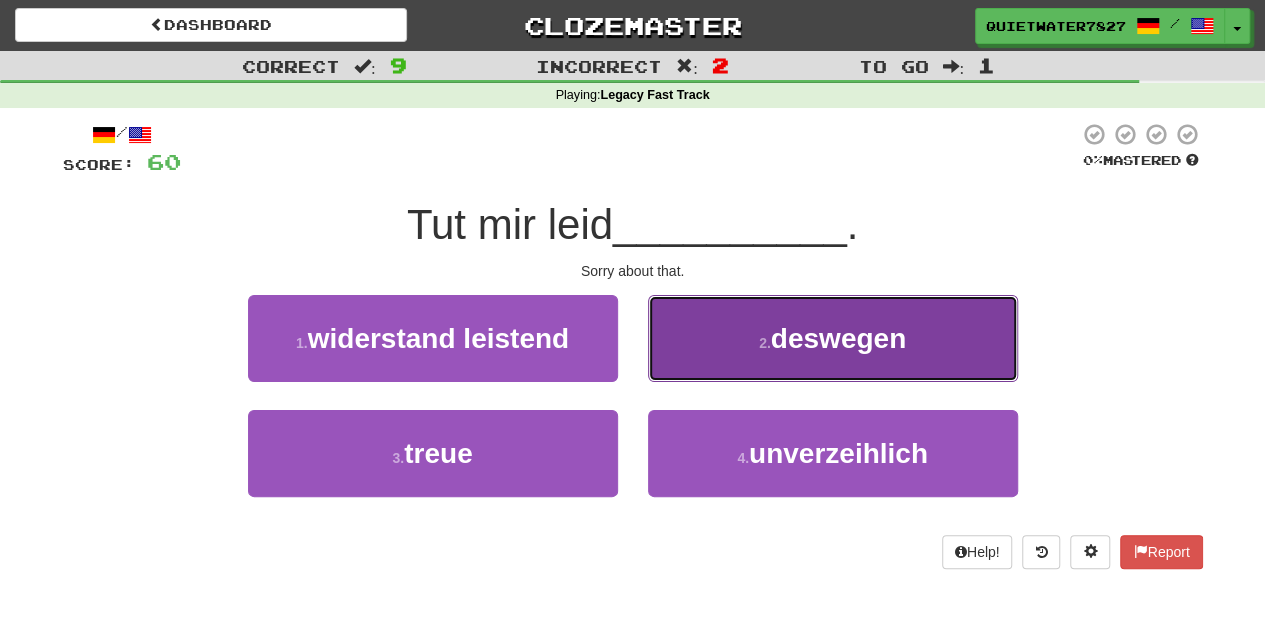 click on "2 ." at bounding box center (765, 343) 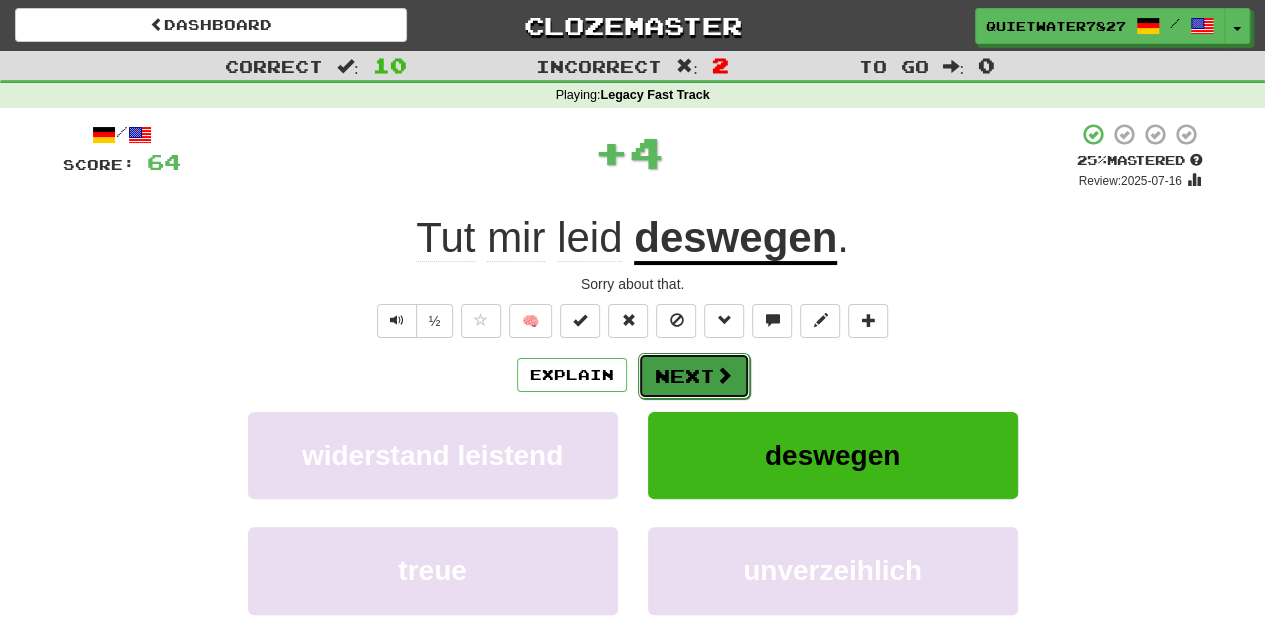 click on "Next" at bounding box center [694, 376] 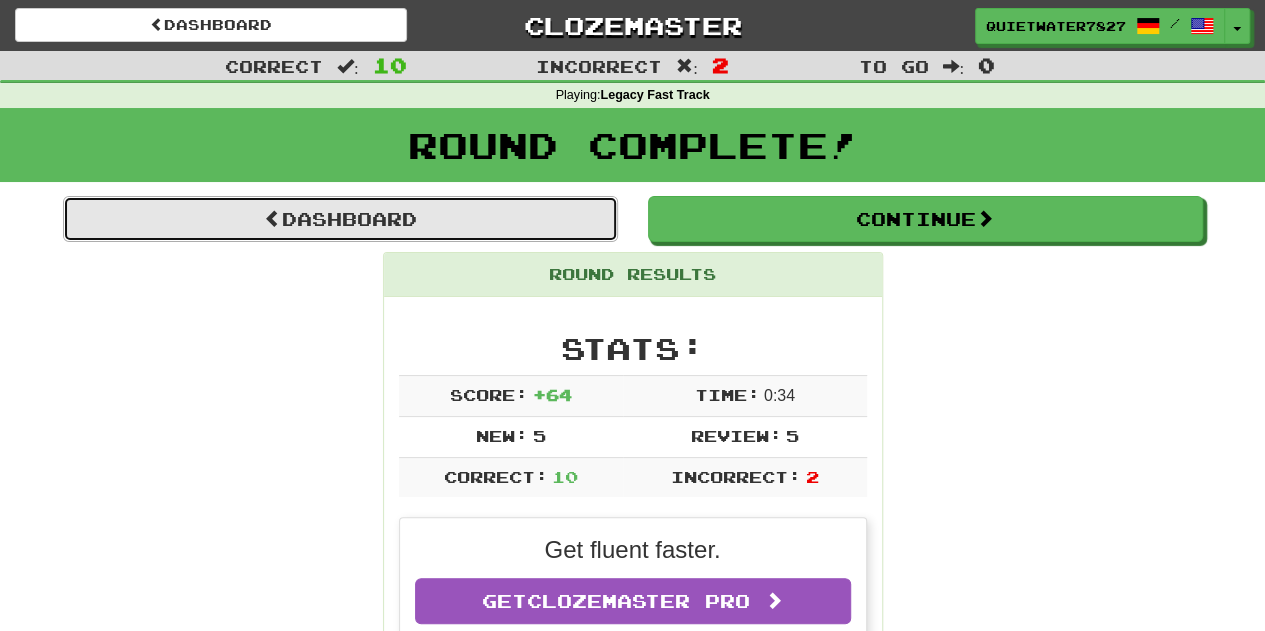 click on "Dashboard" at bounding box center [340, 219] 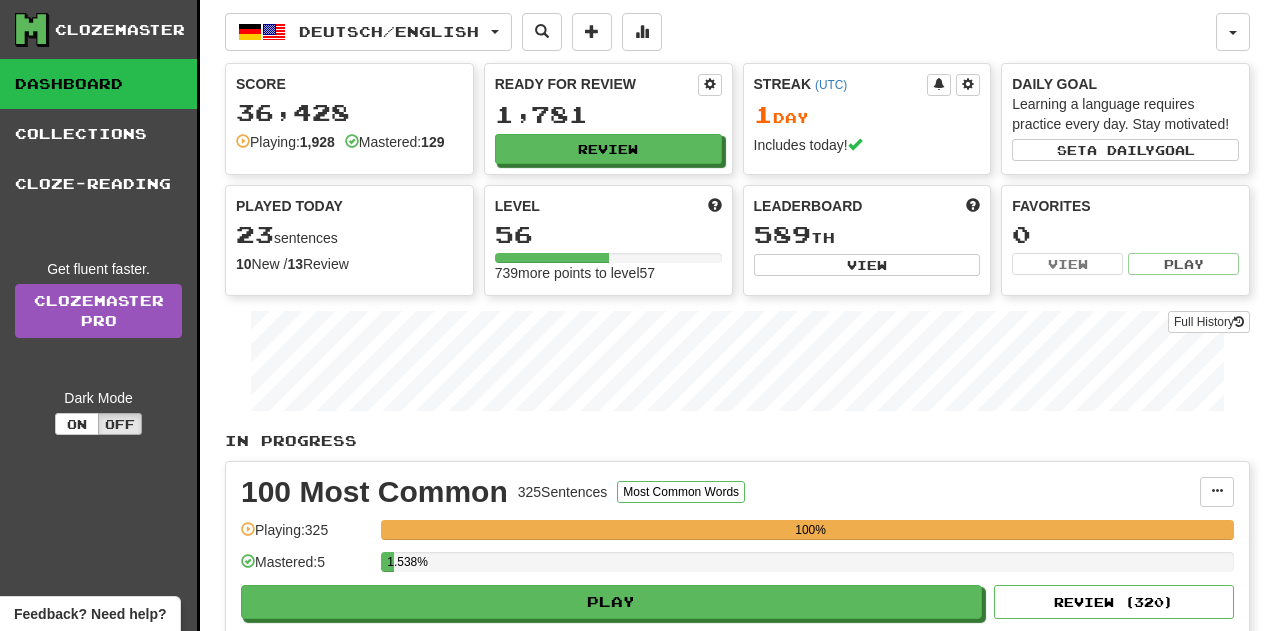scroll, scrollTop: 0, scrollLeft: 0, axis: both 